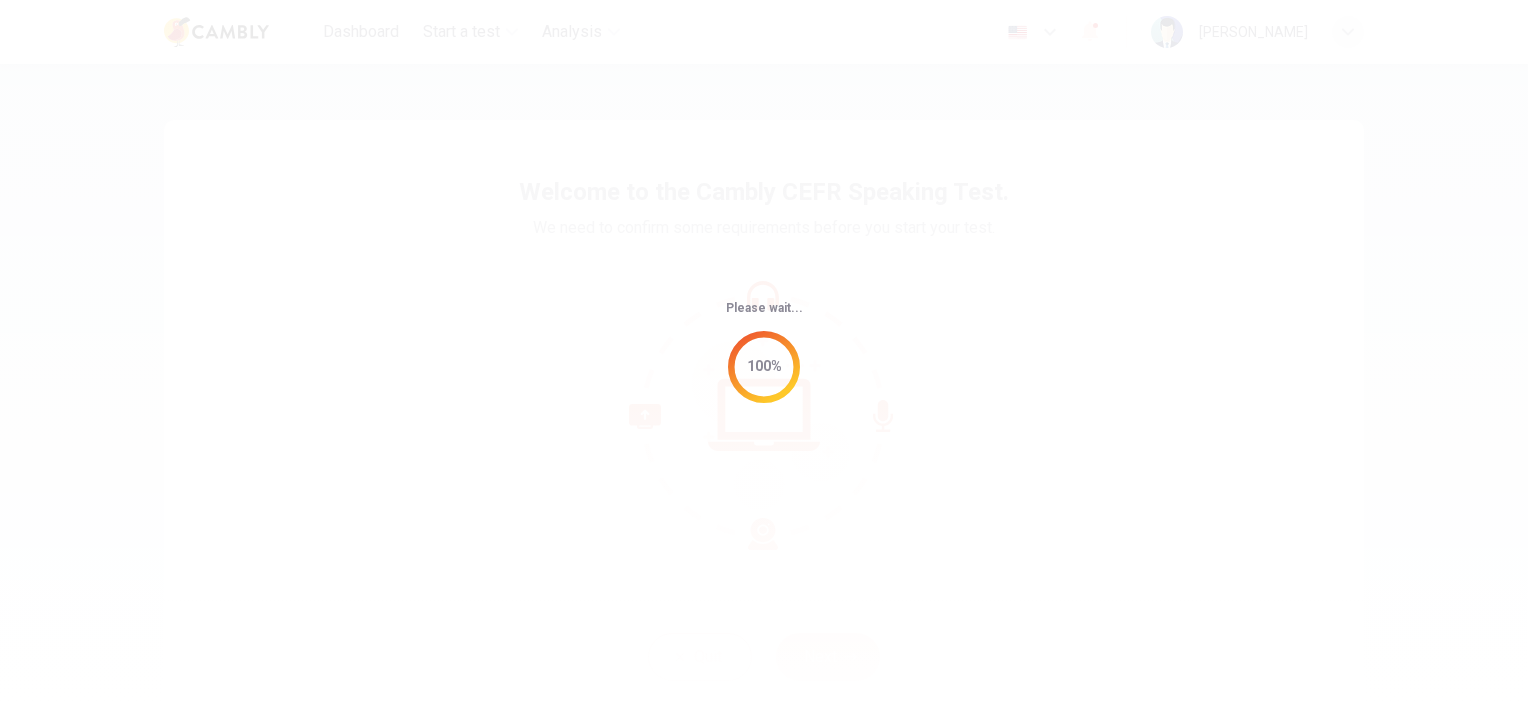 scroll, scrollTop: 0, scrollLeft: 0, axis: both 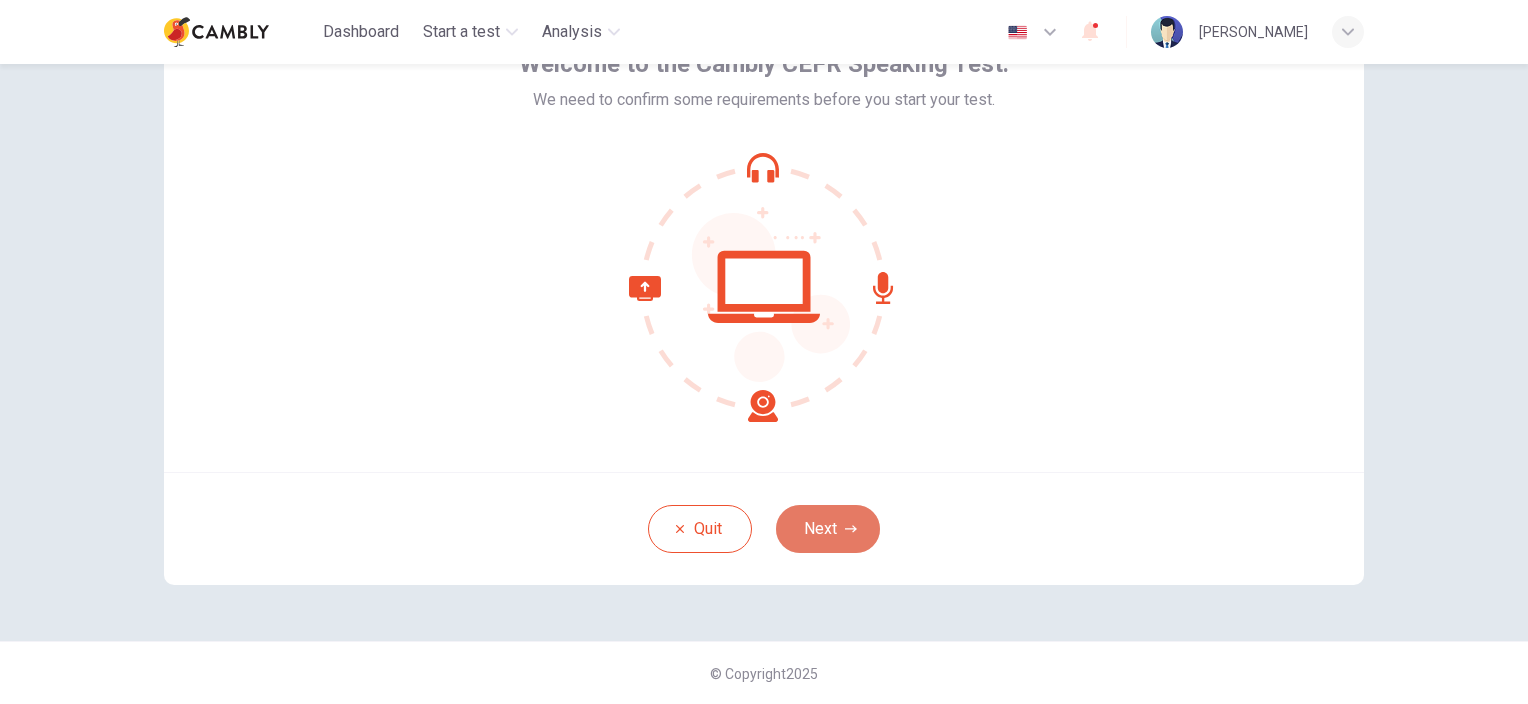 click on "Next" at bounding box center [828, 529] 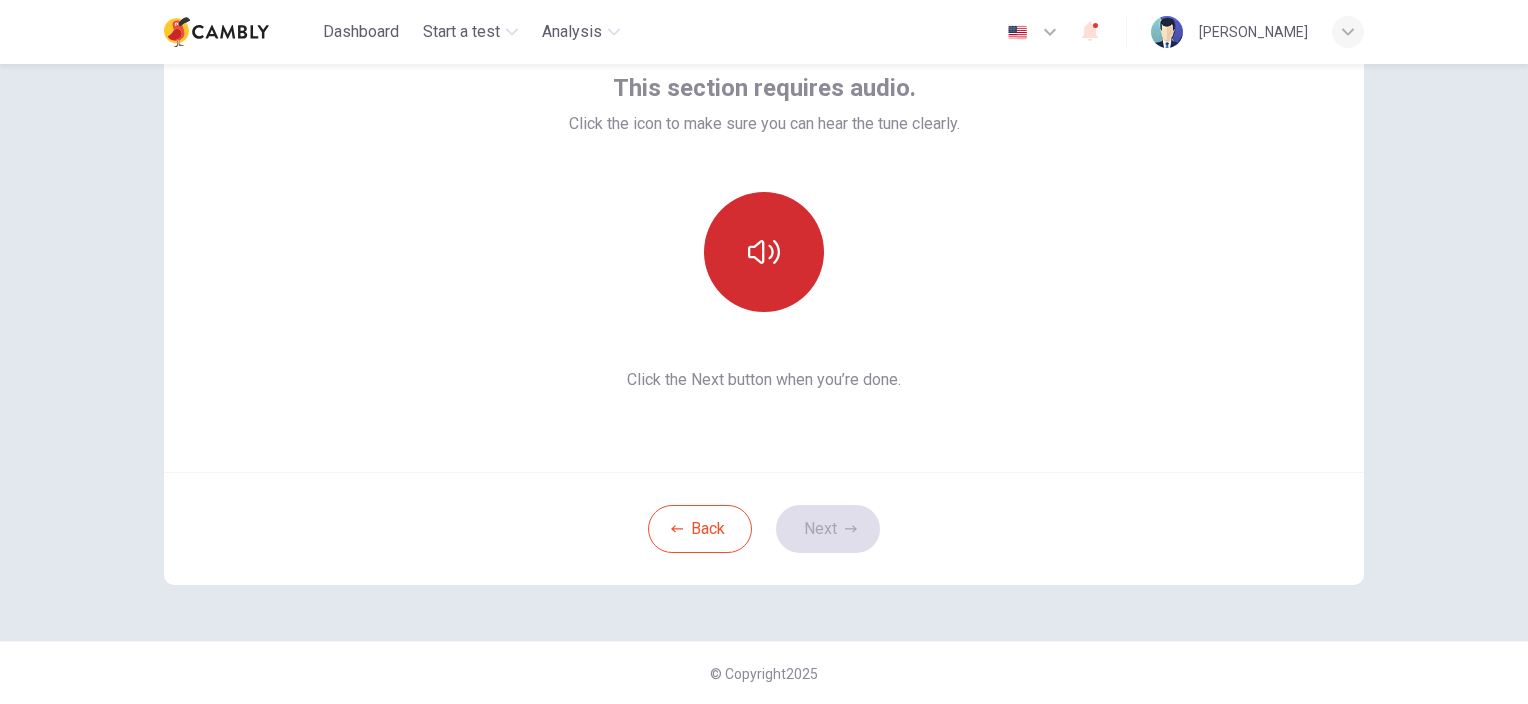 click 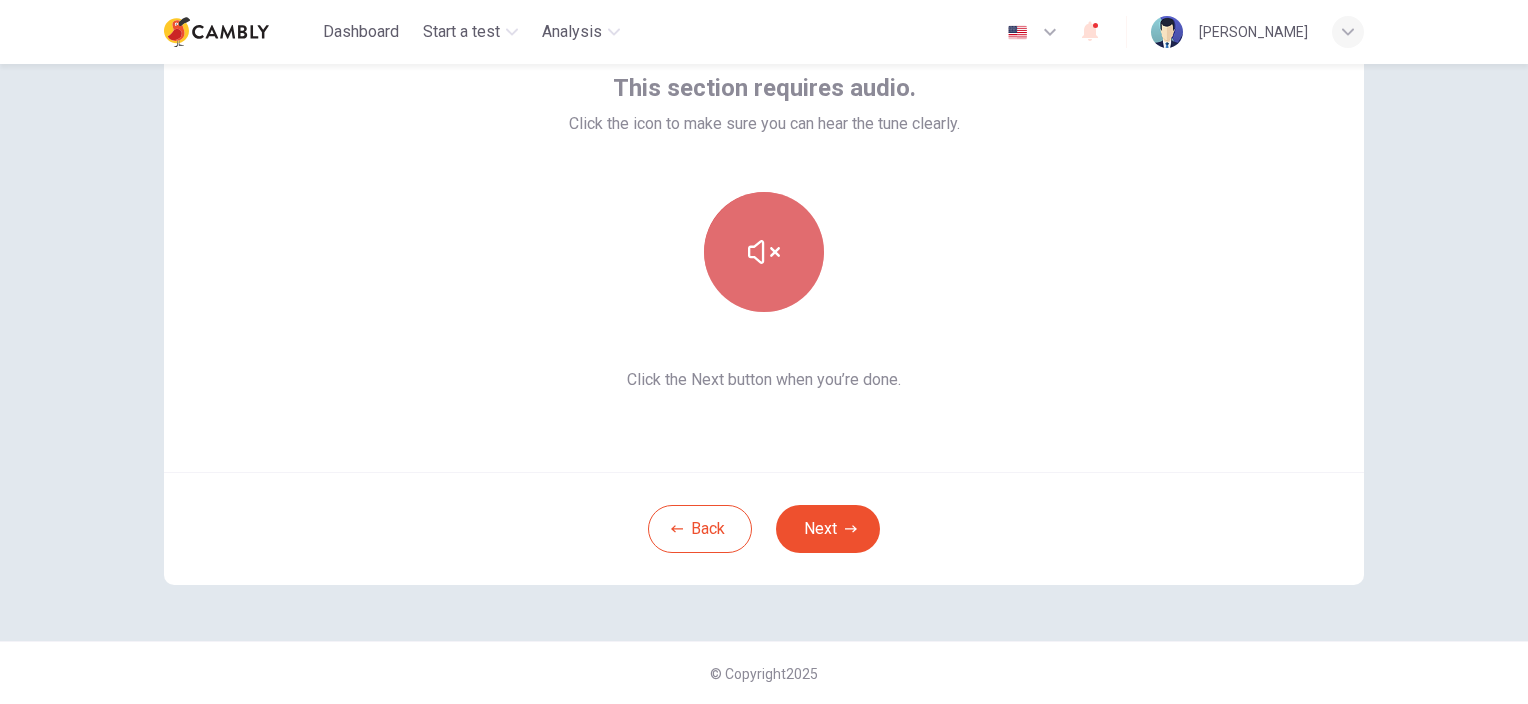 click 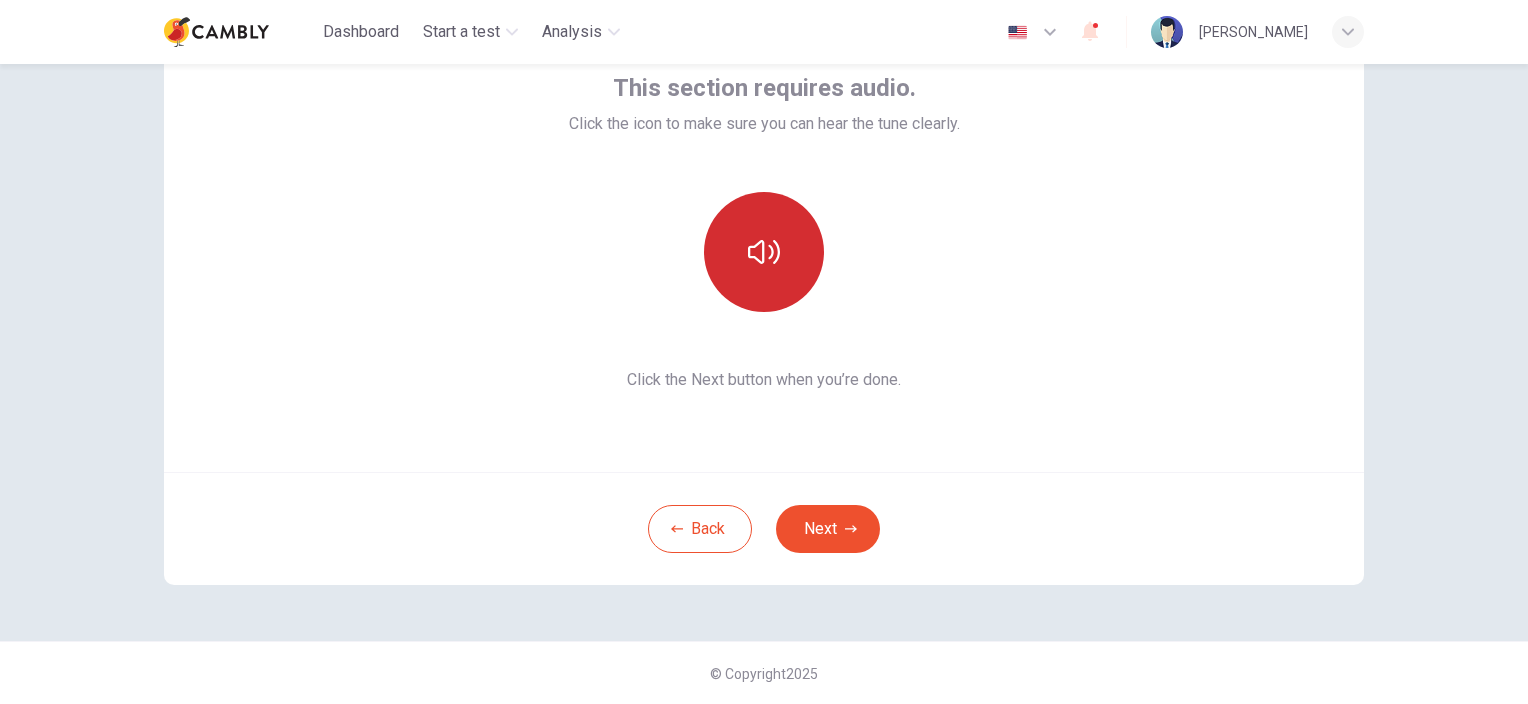 click 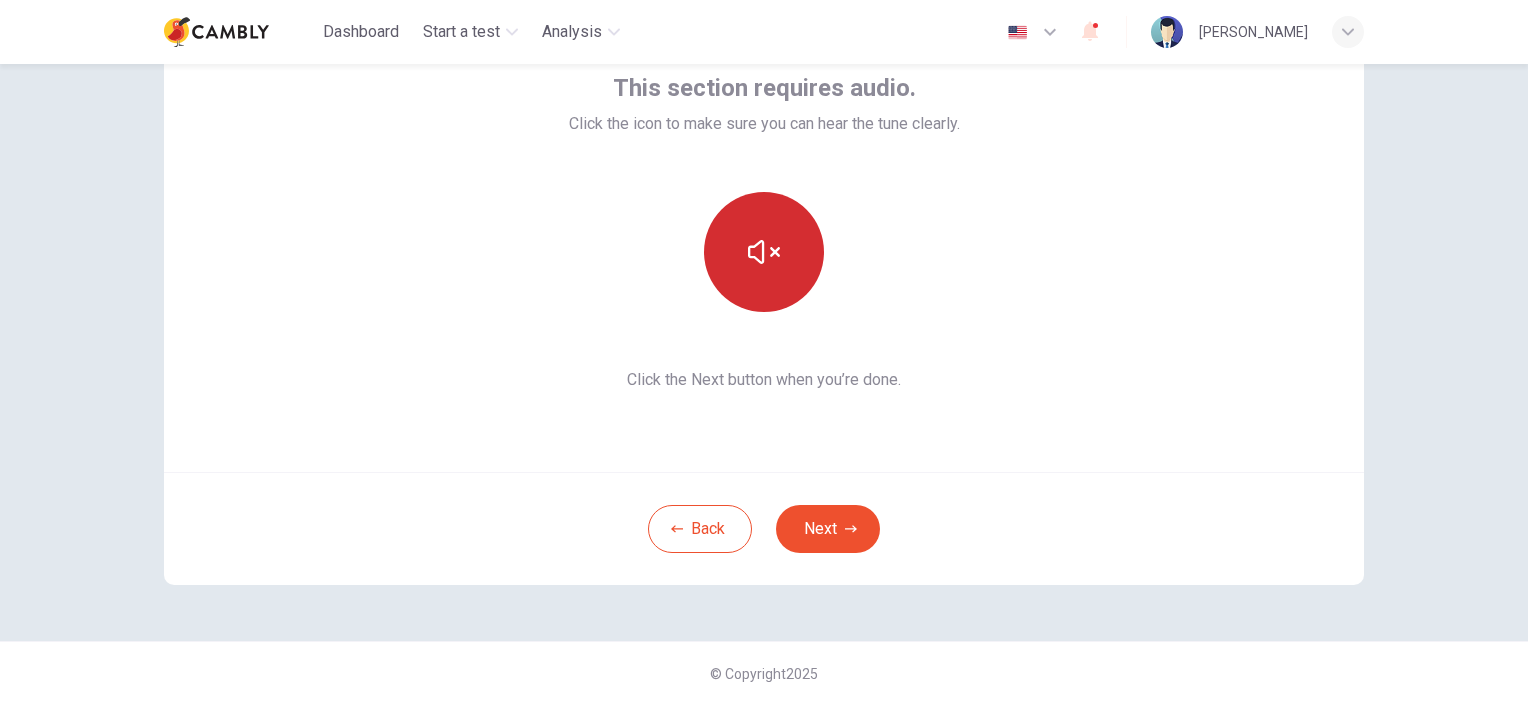 click 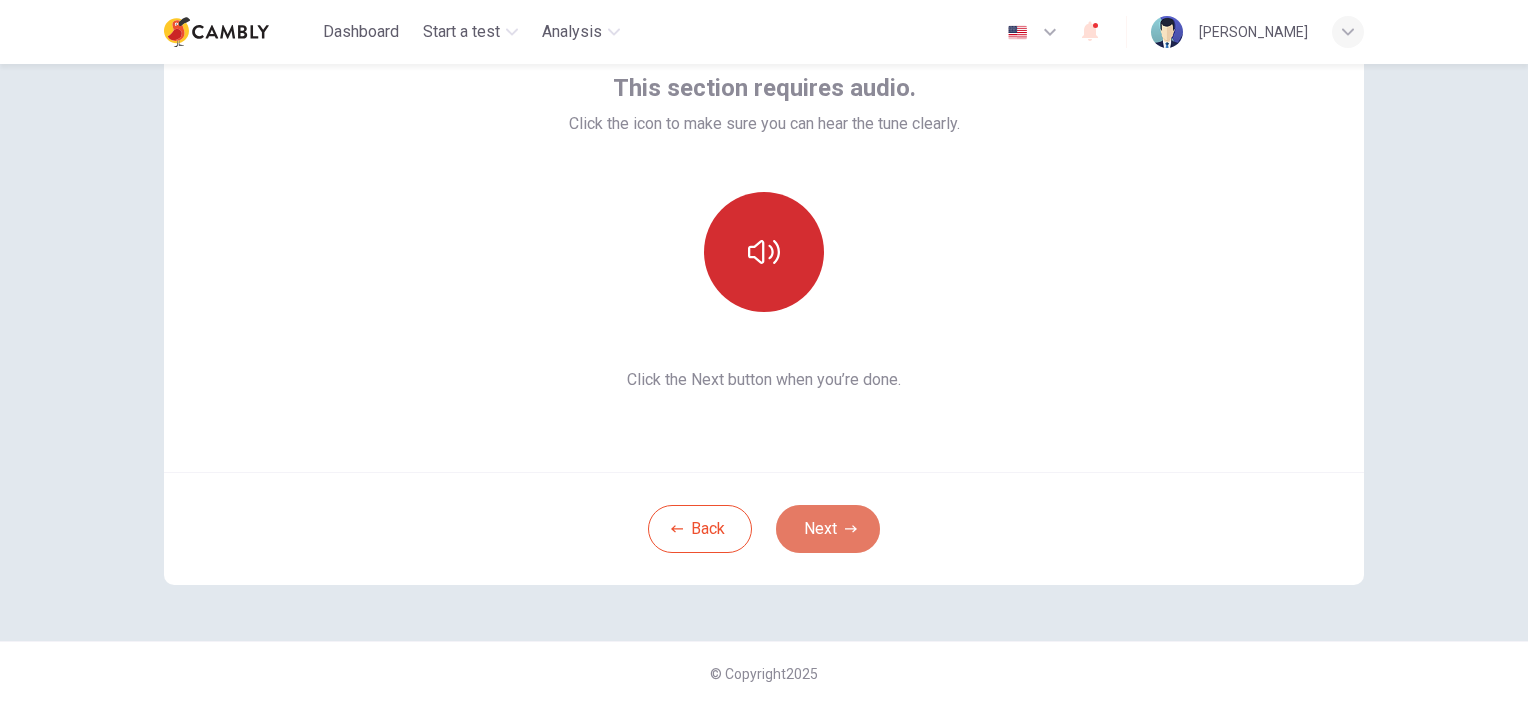 click on "Next" at bounding box center [828, 529] 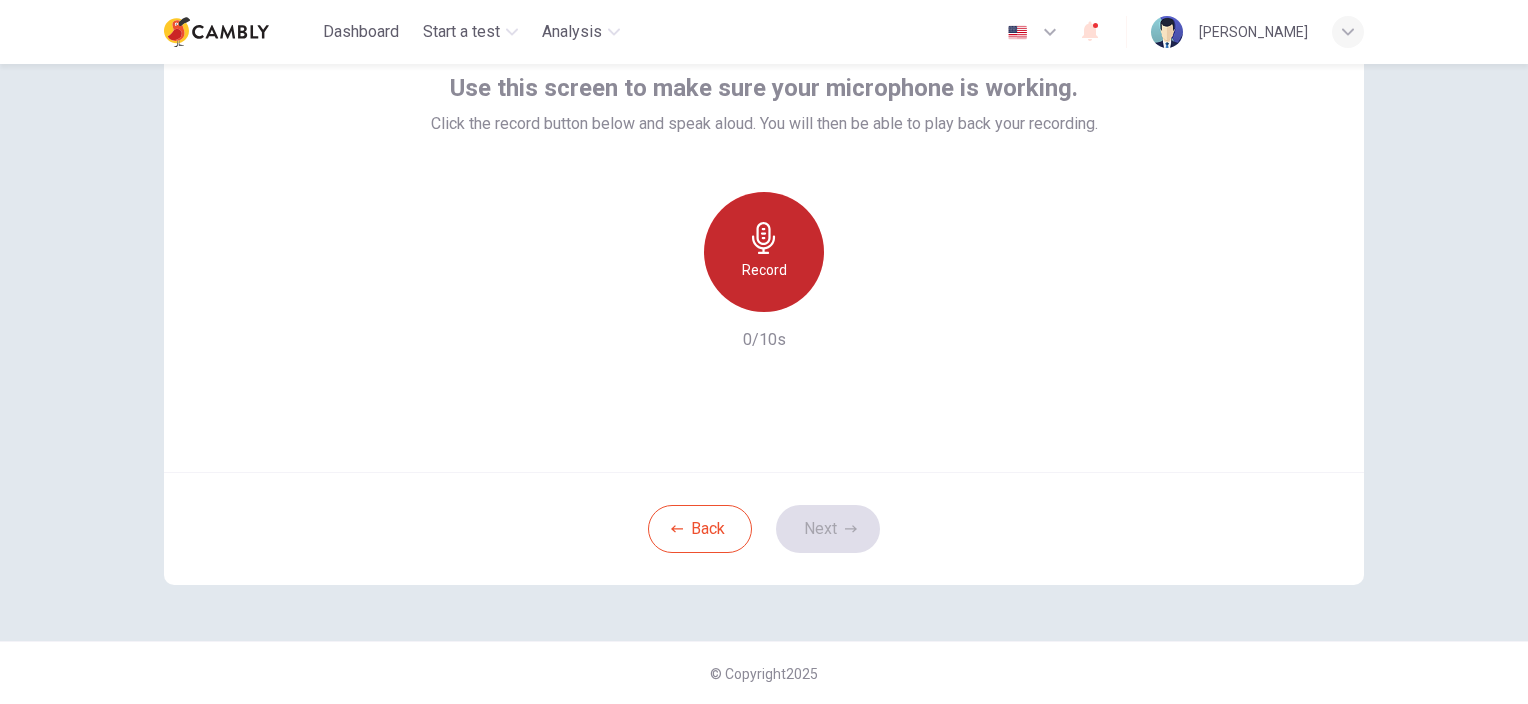 click on "Record" at bounding box center [764, 270] 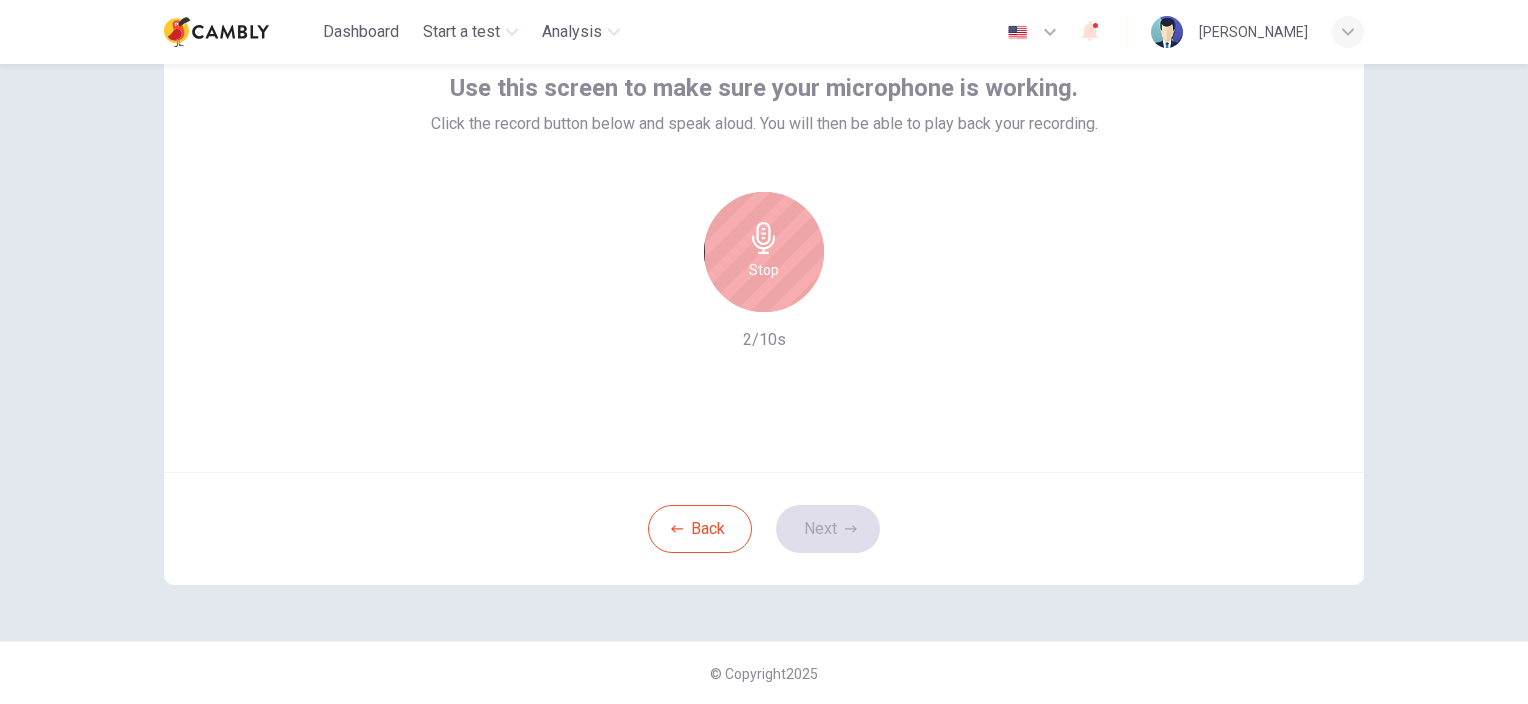 click on "Stop" at bounding box center (764, 270) 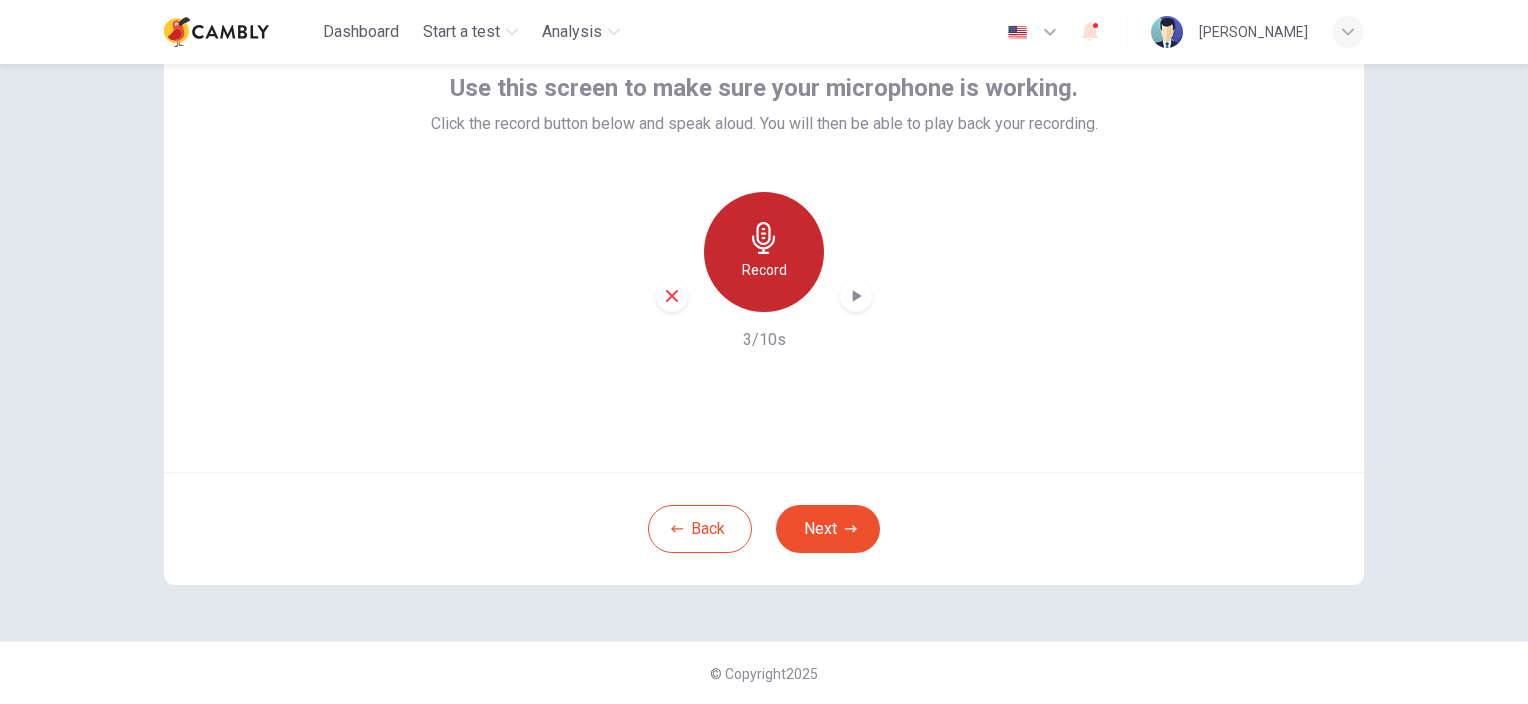 click on "Record" at bounding box center (764, 270) 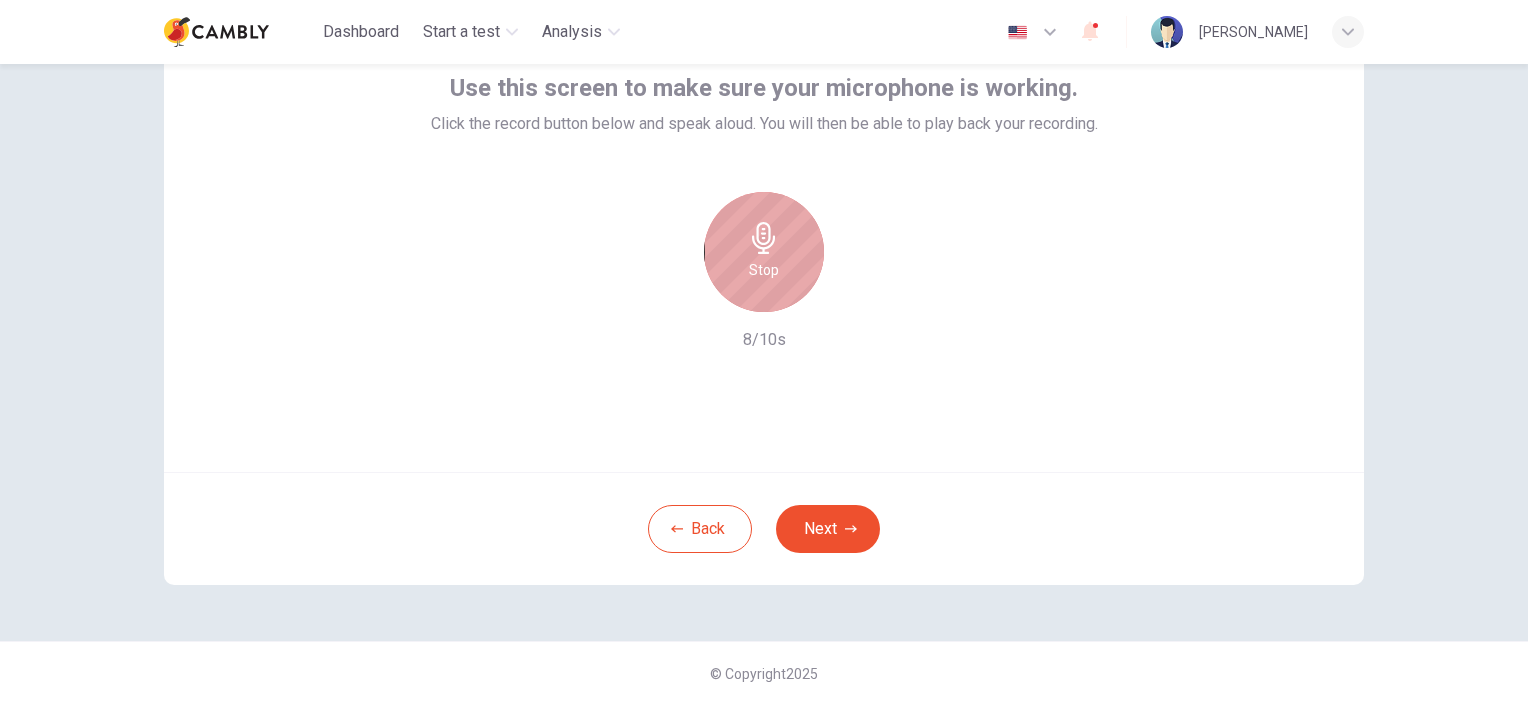 click 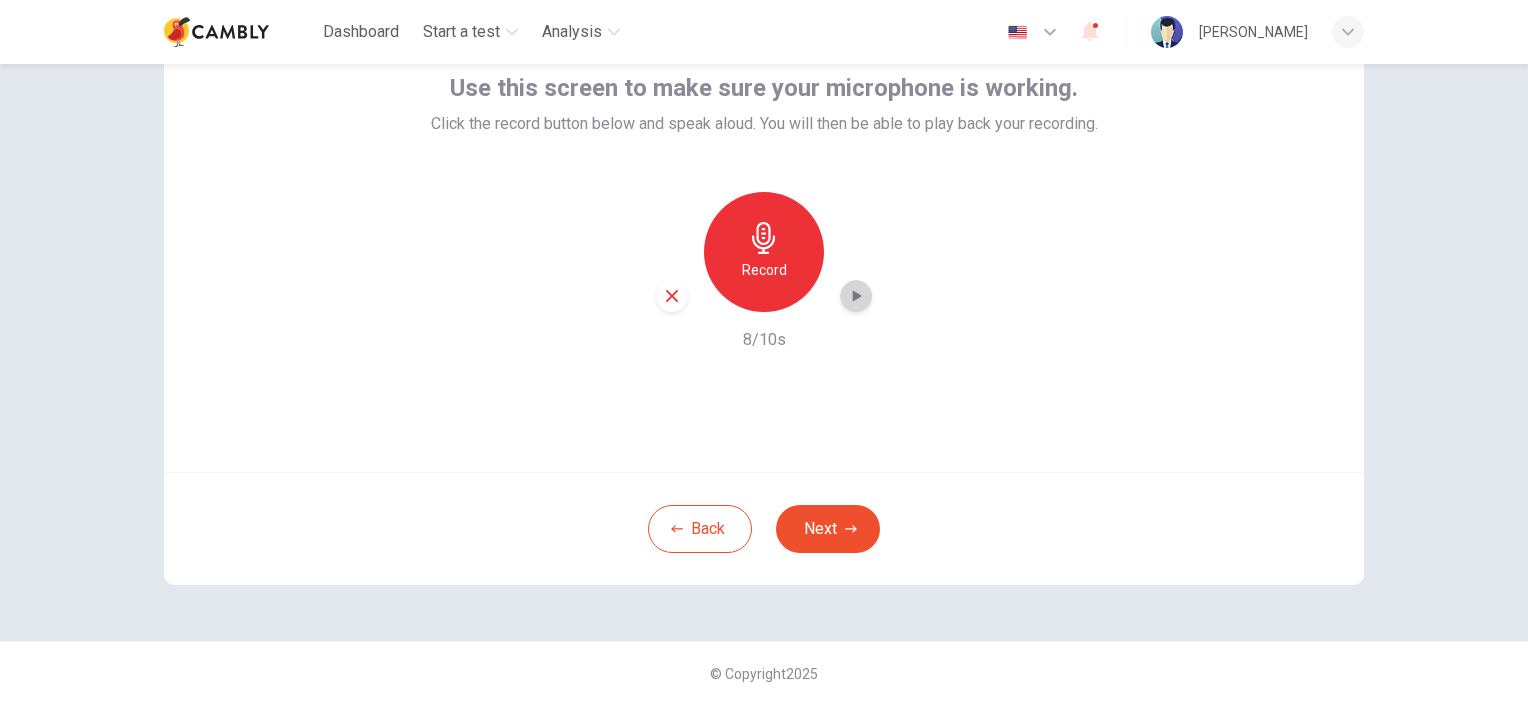 click 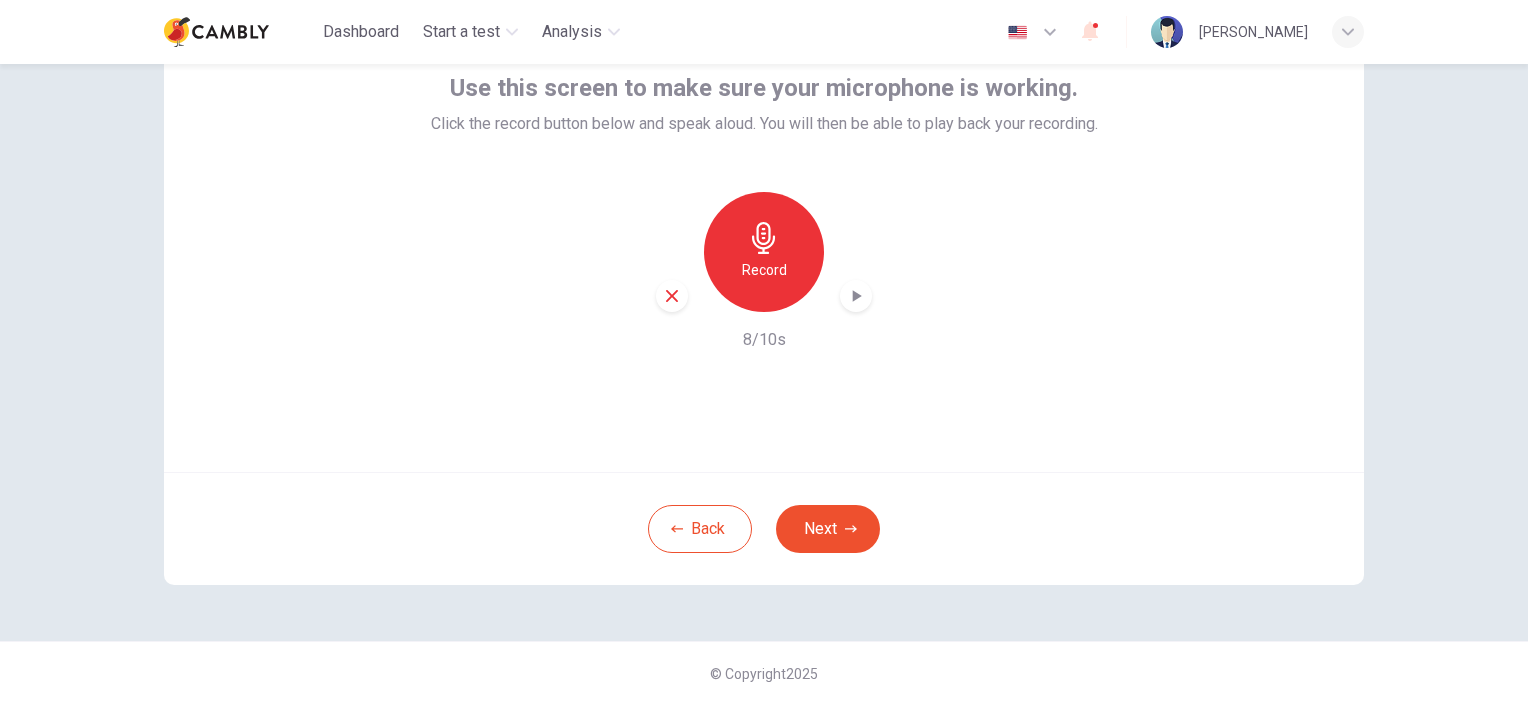 click 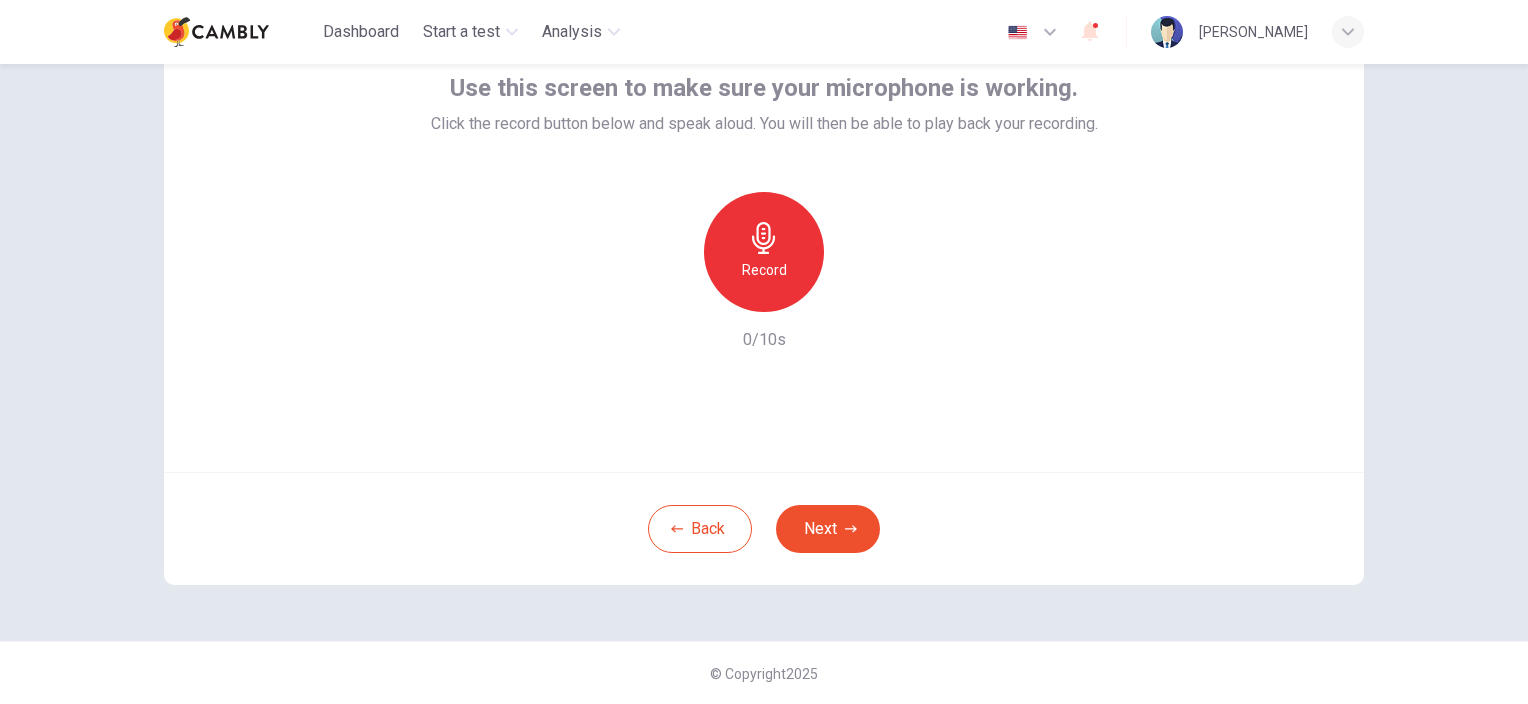 click on "Record" at bounding box center (764, 270) 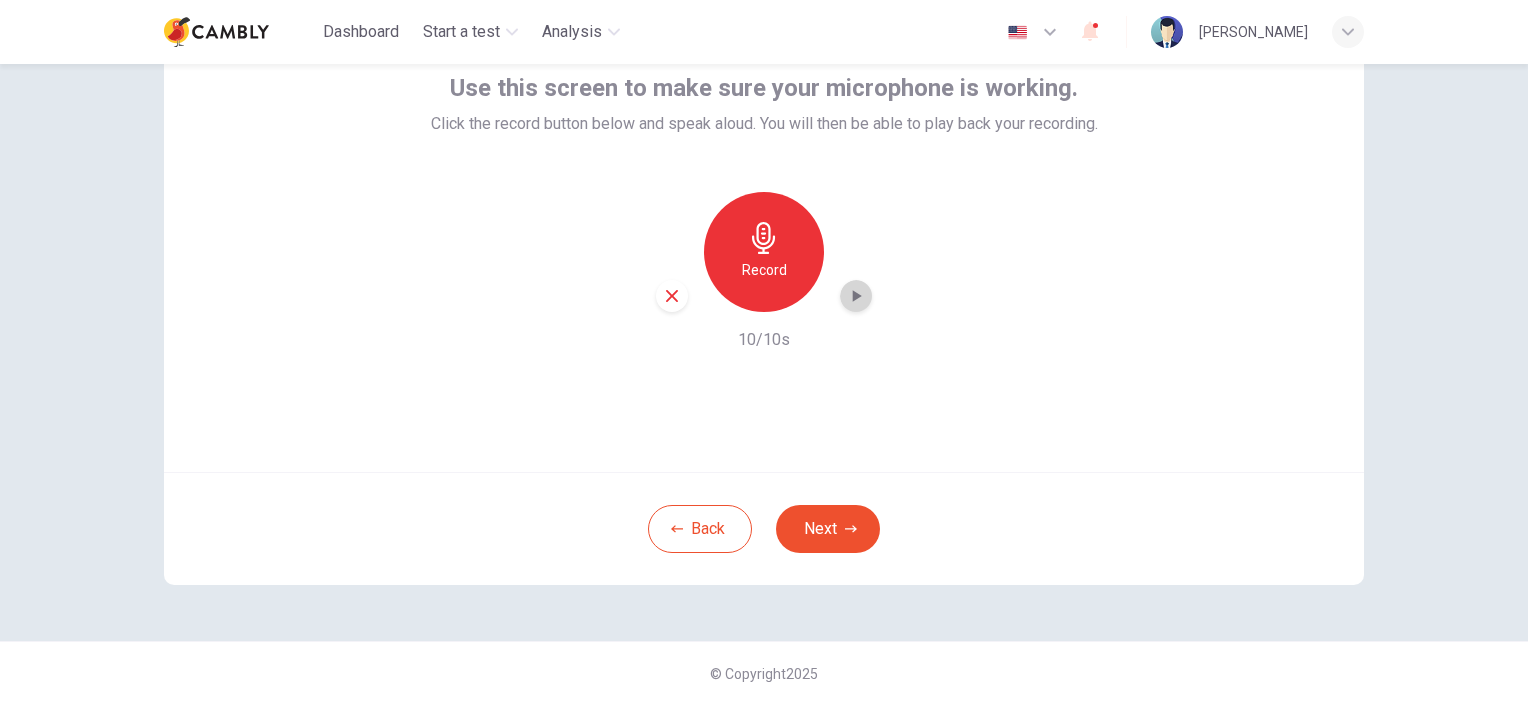 click 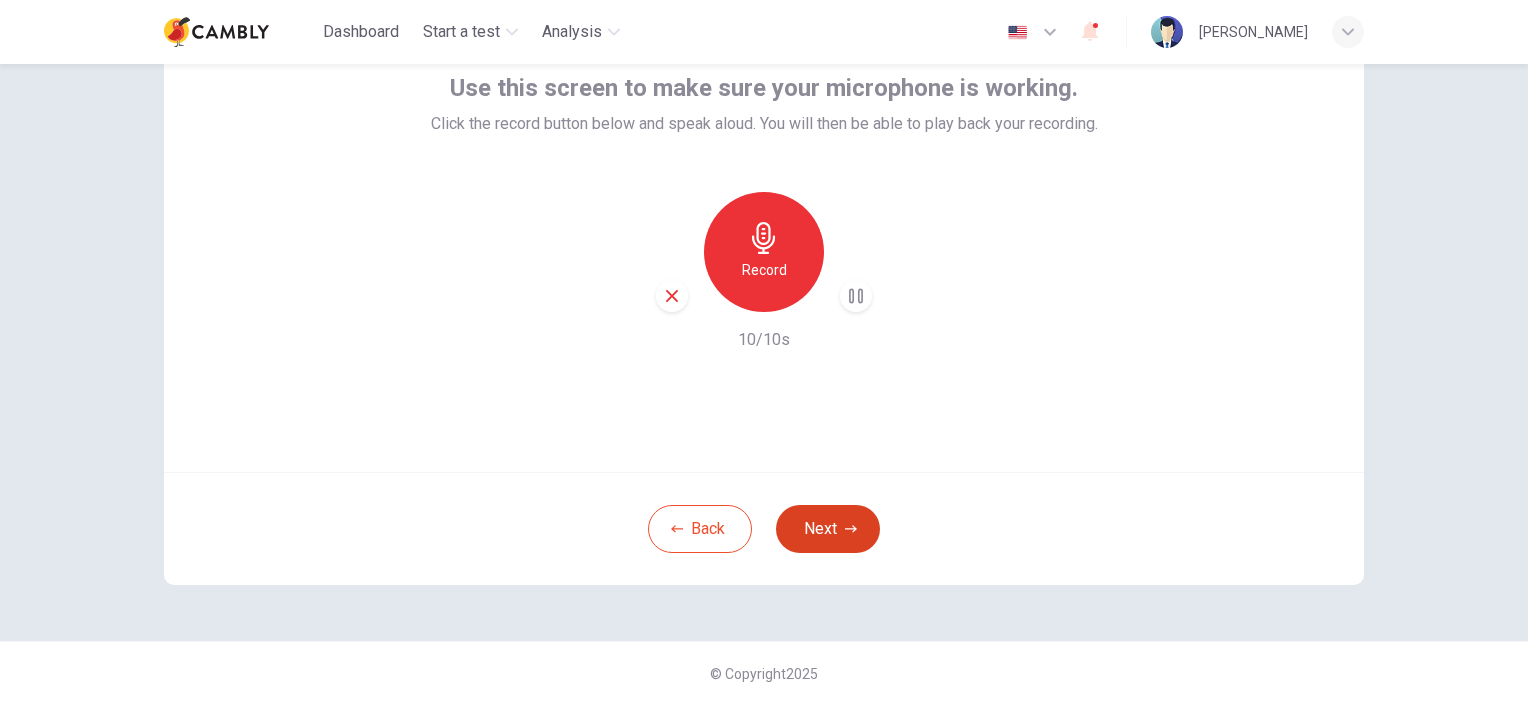 click on "Next" at bounding box center [828, 529] 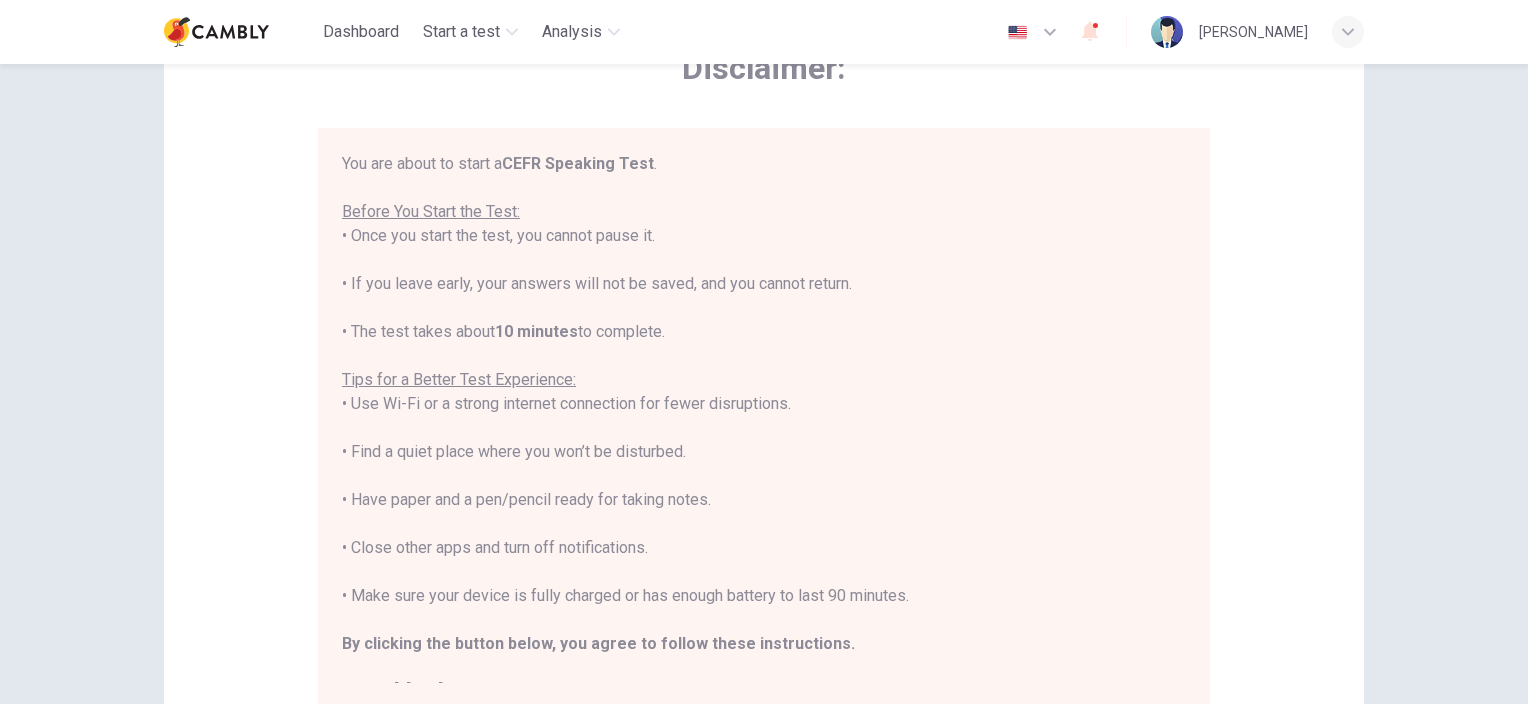 scroll, scrollTop: 23, scrollLeft: 0, axis: vertical 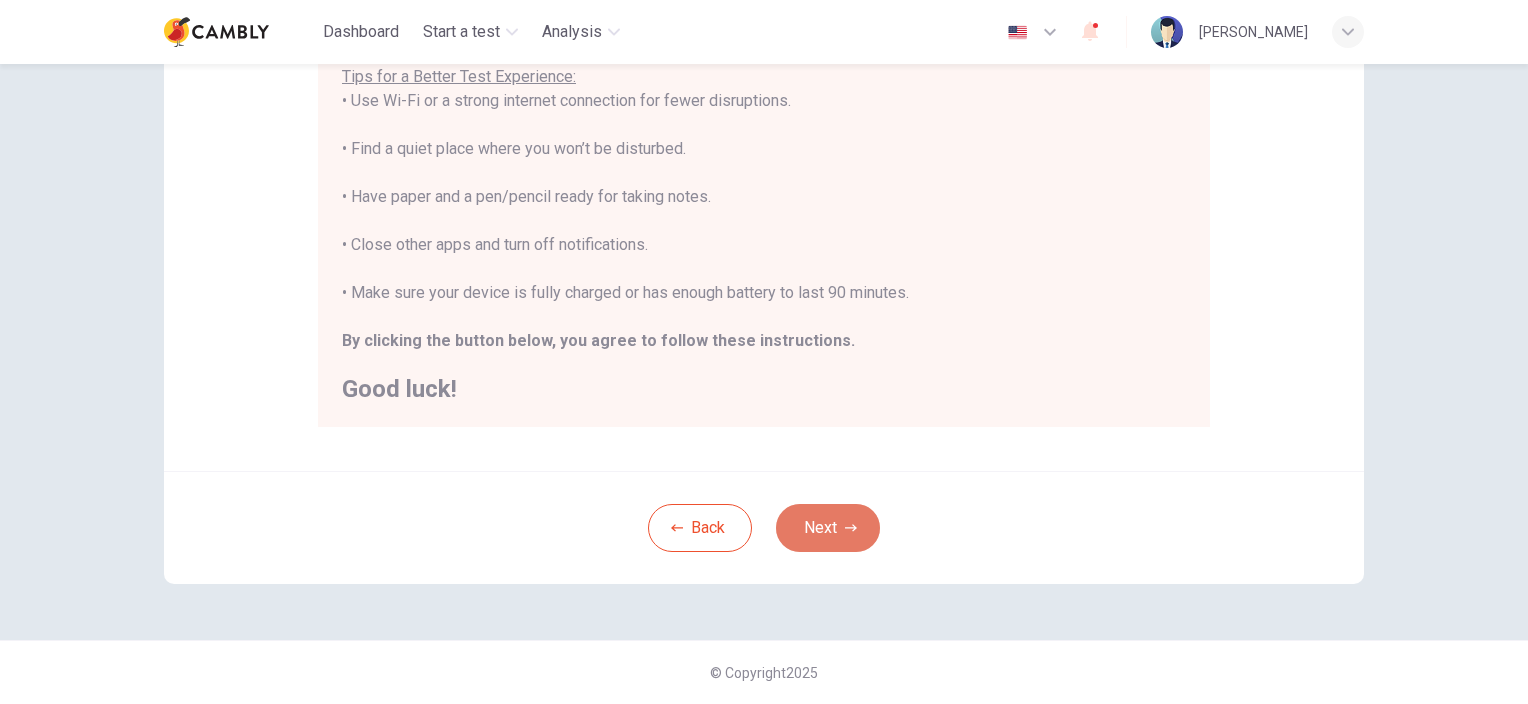 click on "Next" at bounding box center [828, 528] 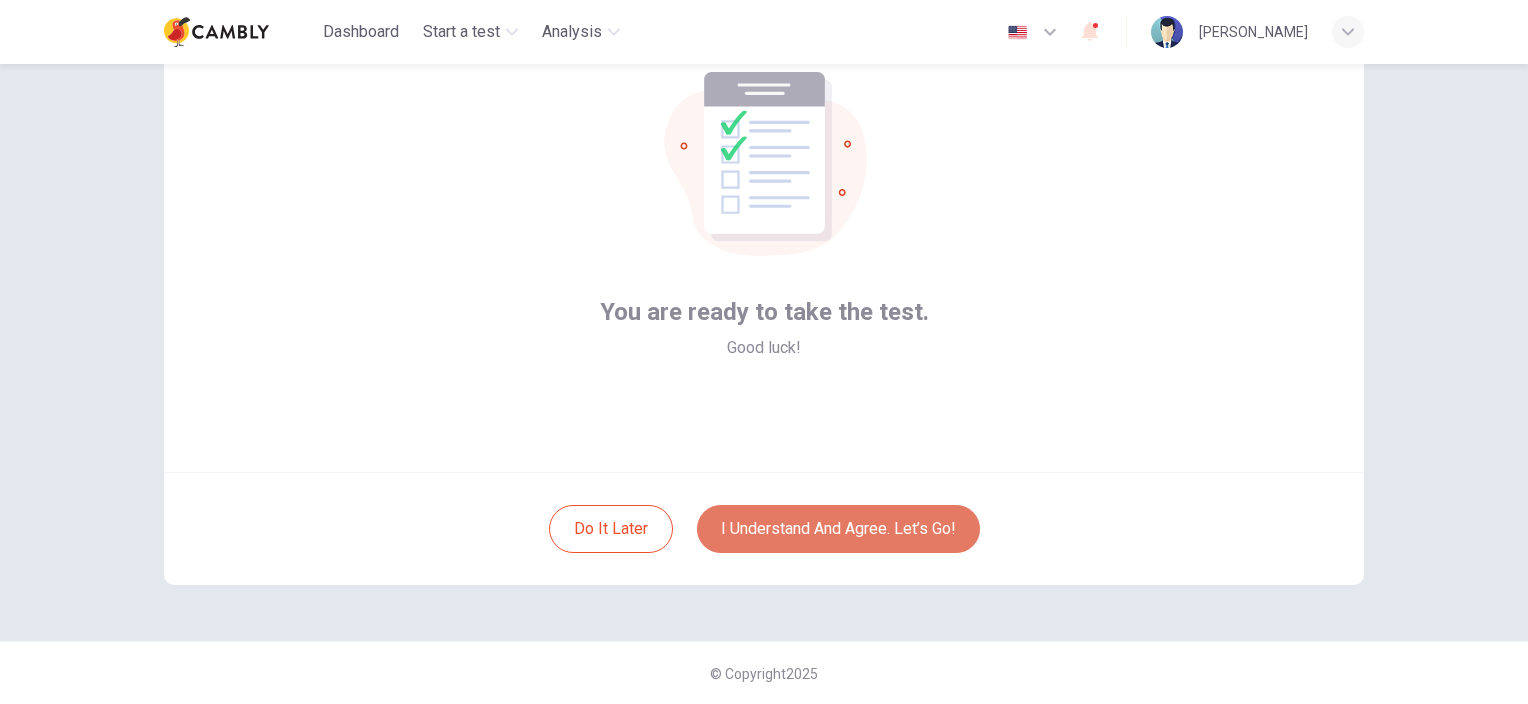 click on "I understand and agree. Let’s go!" at bounding box center [838, 529] 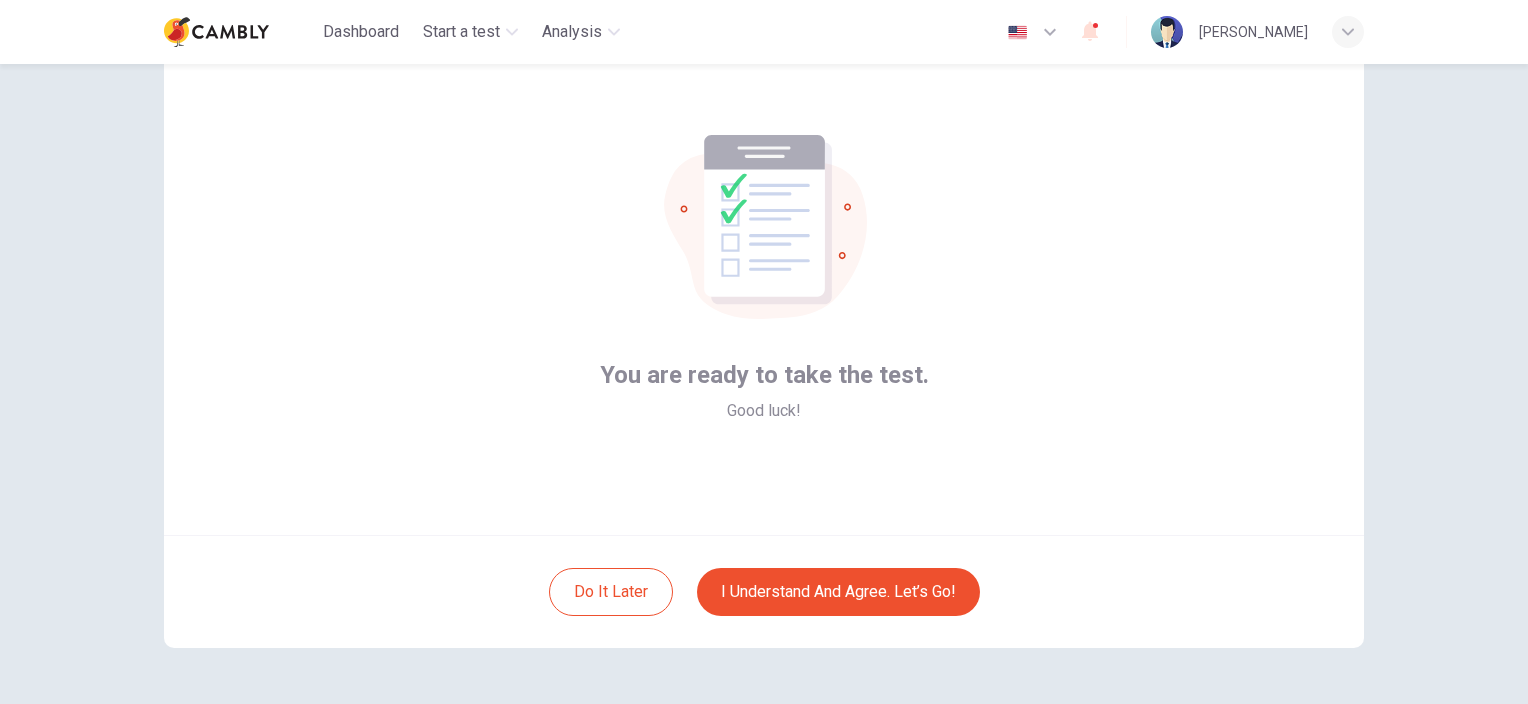 scroll, scrollTop: 100, scrollLeft: 0, axis: vertical 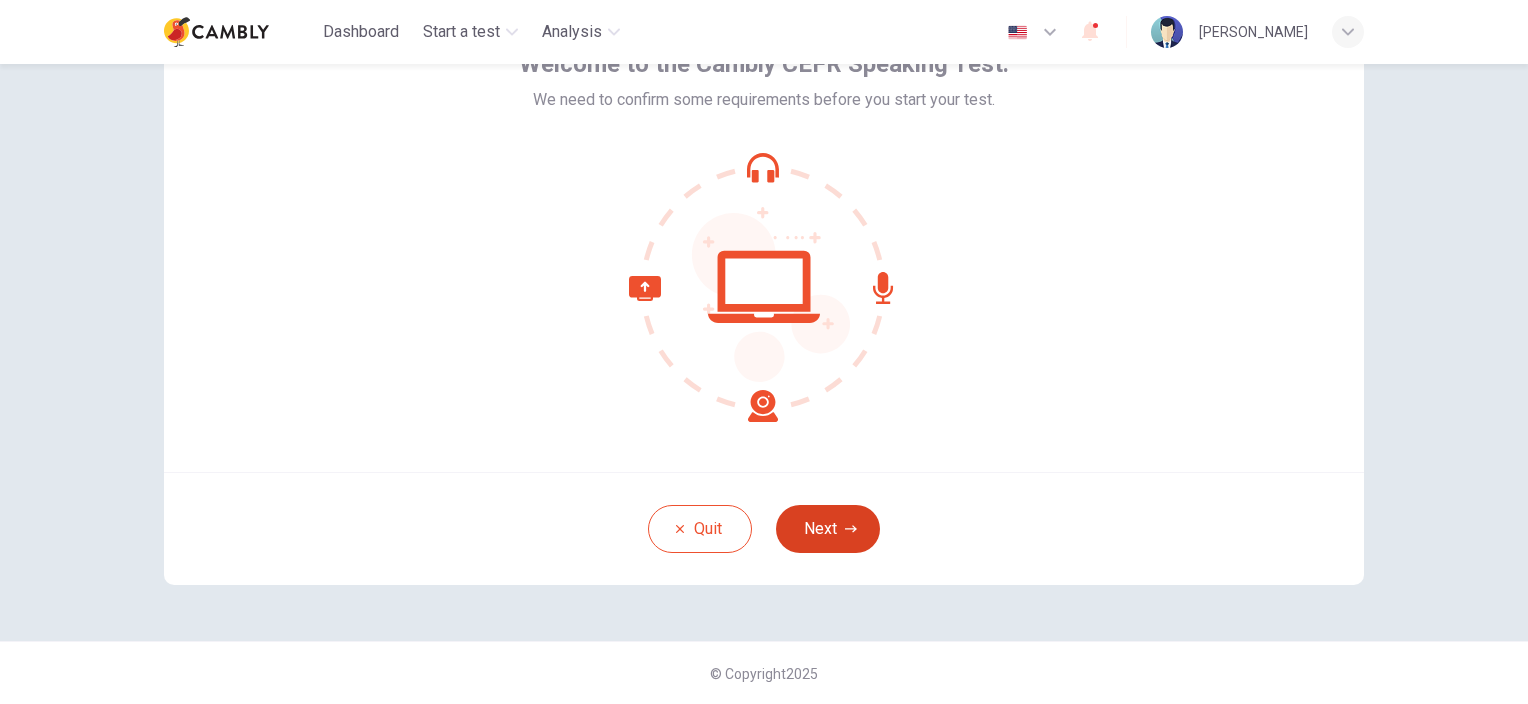 click on "Next" at bounding box center [828, 529] 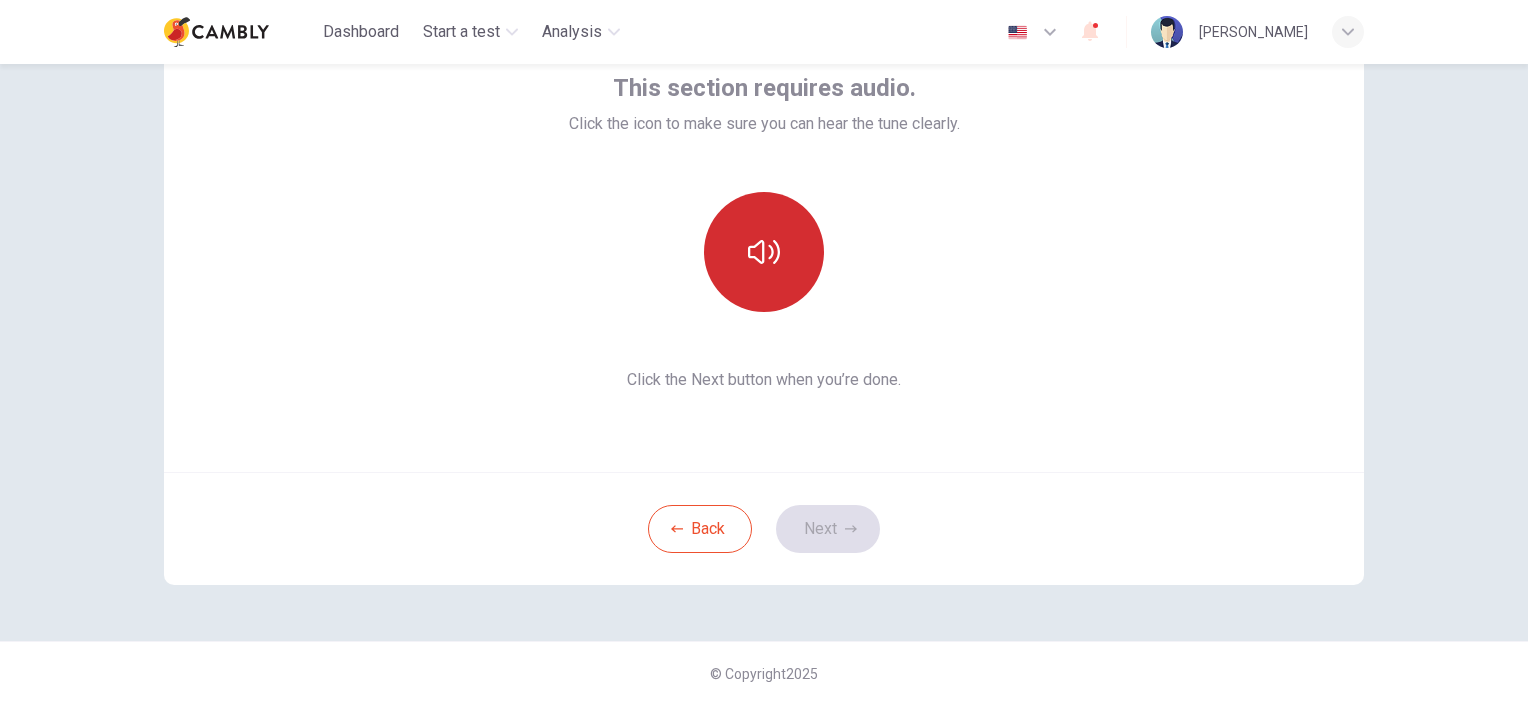 click 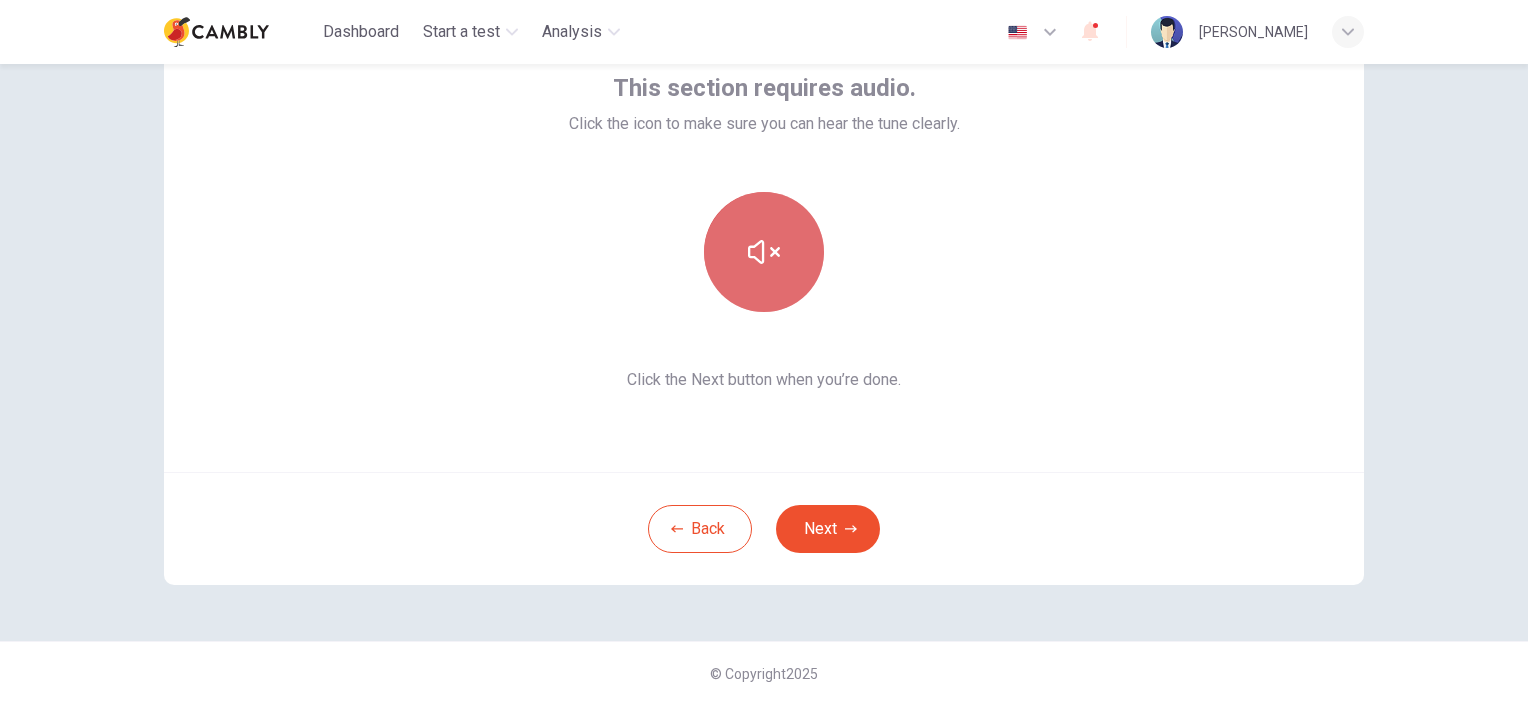 click 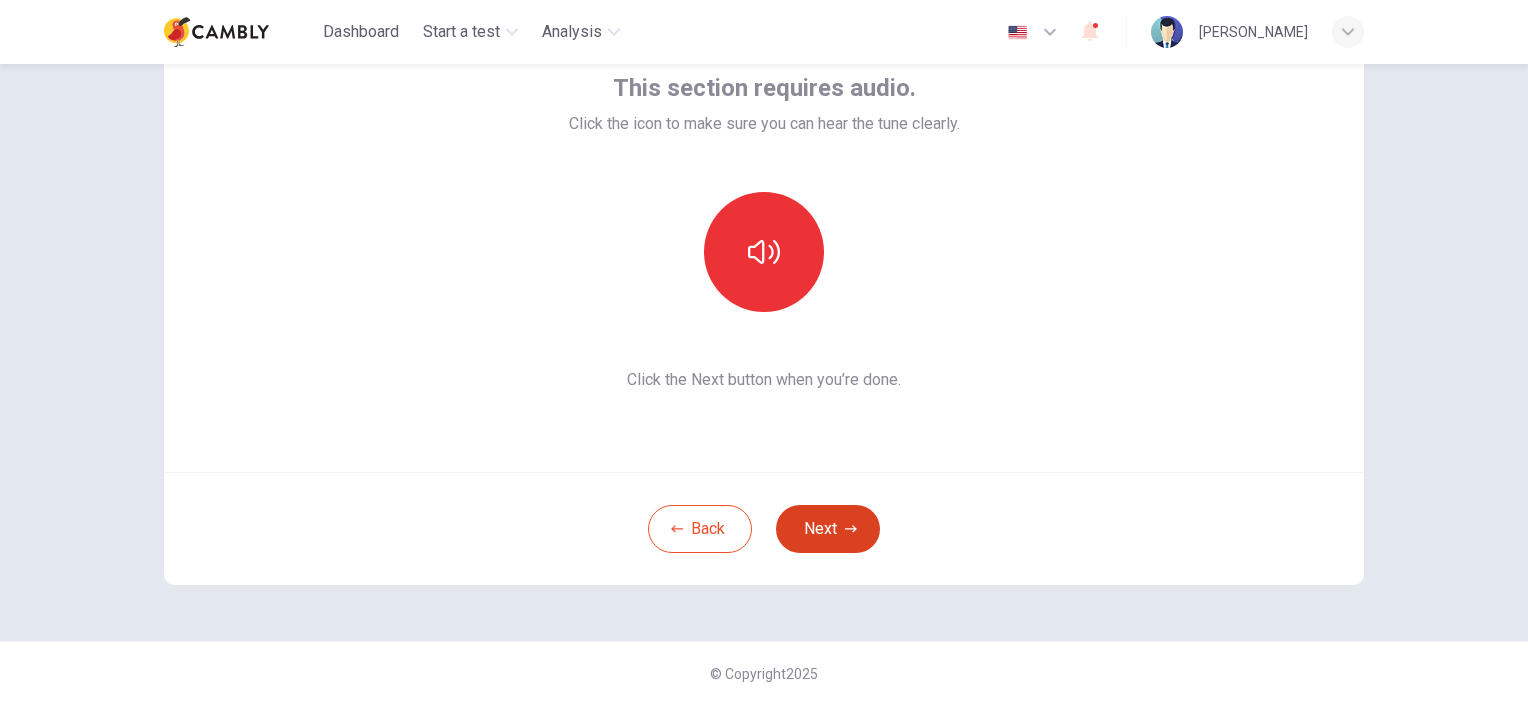 click on "Next" at bounding box center (828, 529) 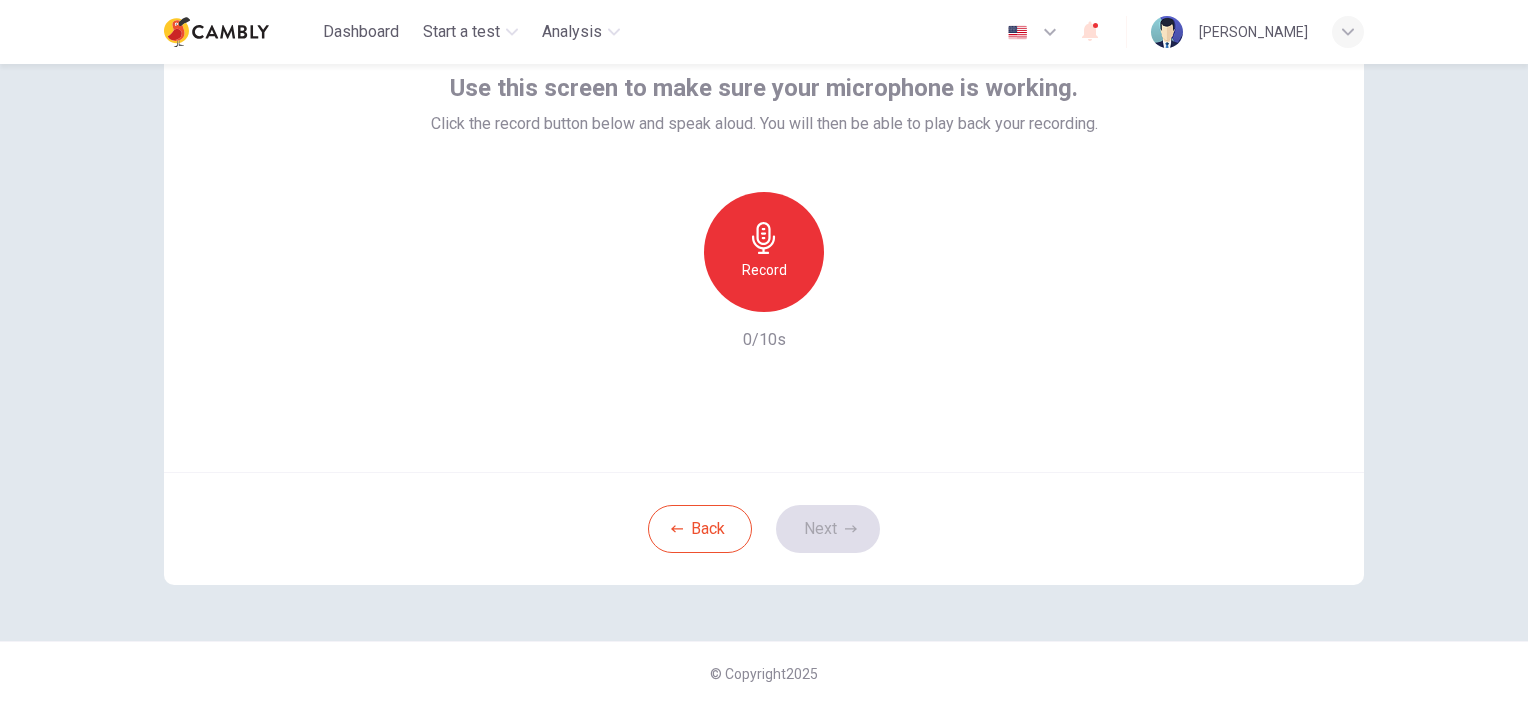 click on "Record" at bounding box center [764, 270] 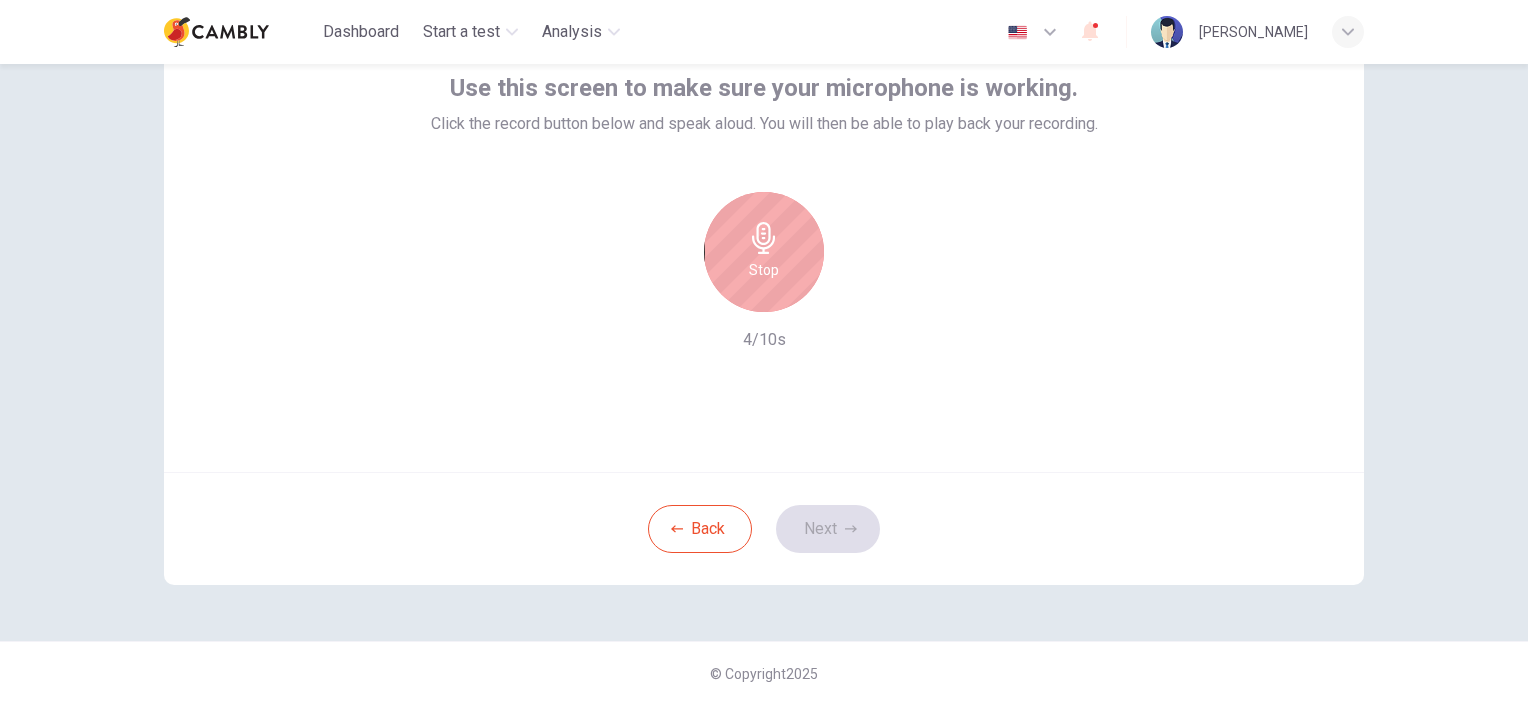 click 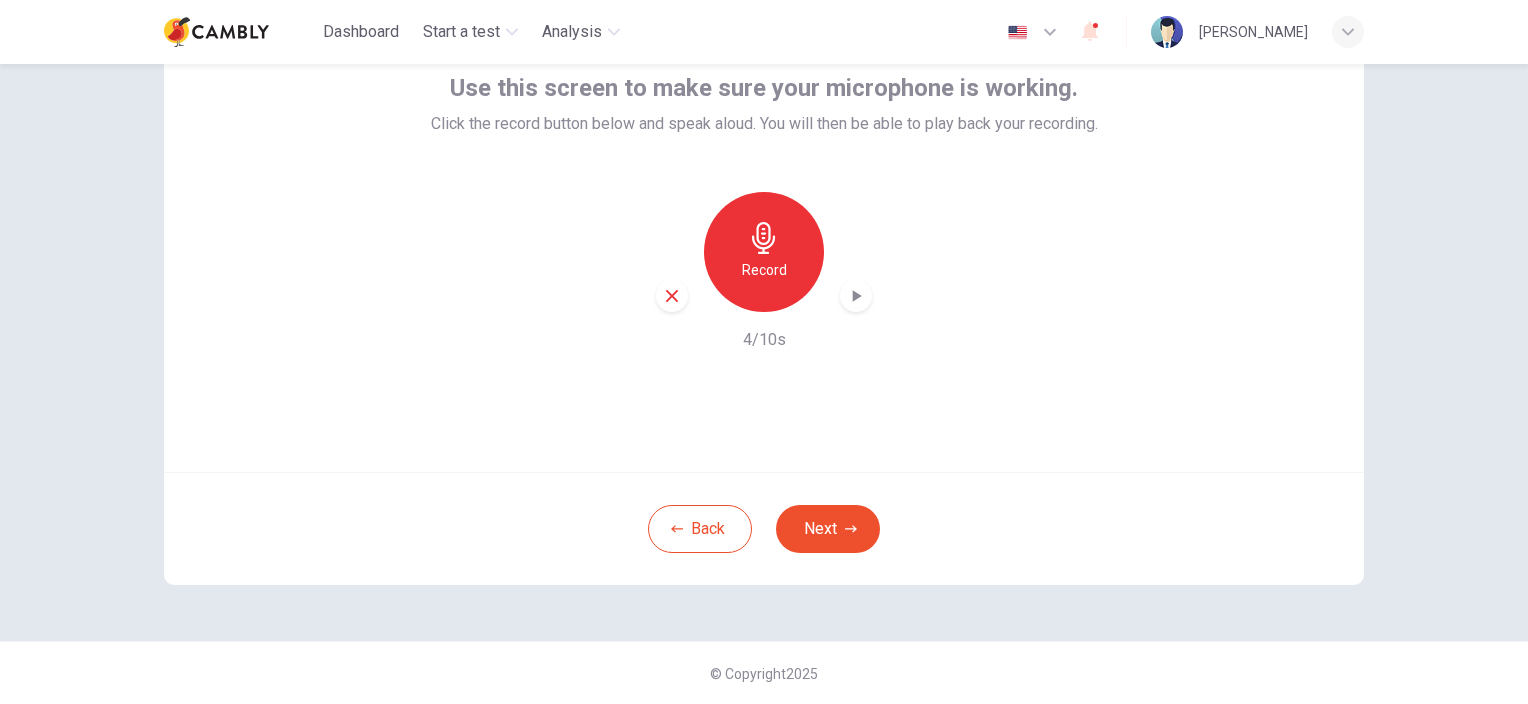 click at bounding box center (856, 296) 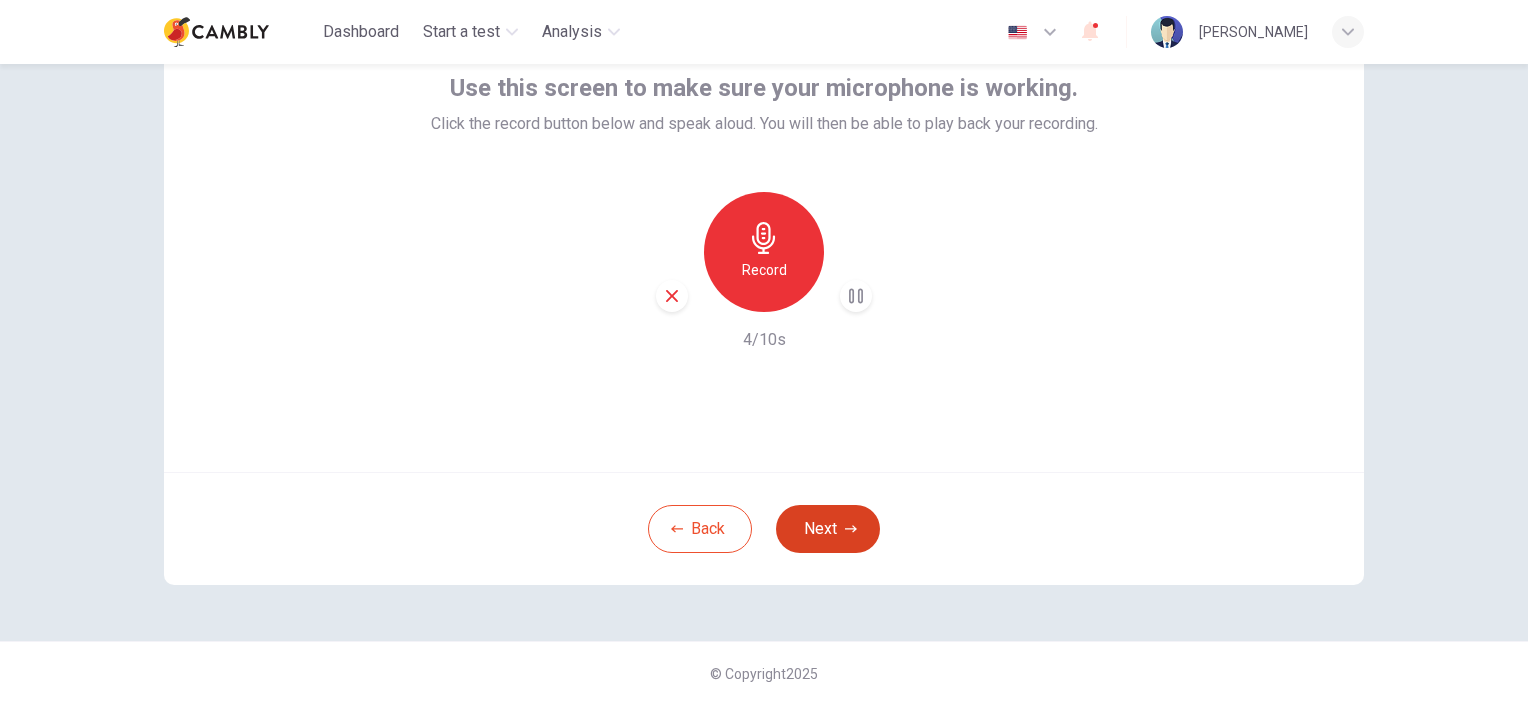 click on "Next" at bounding box center [828, 529] 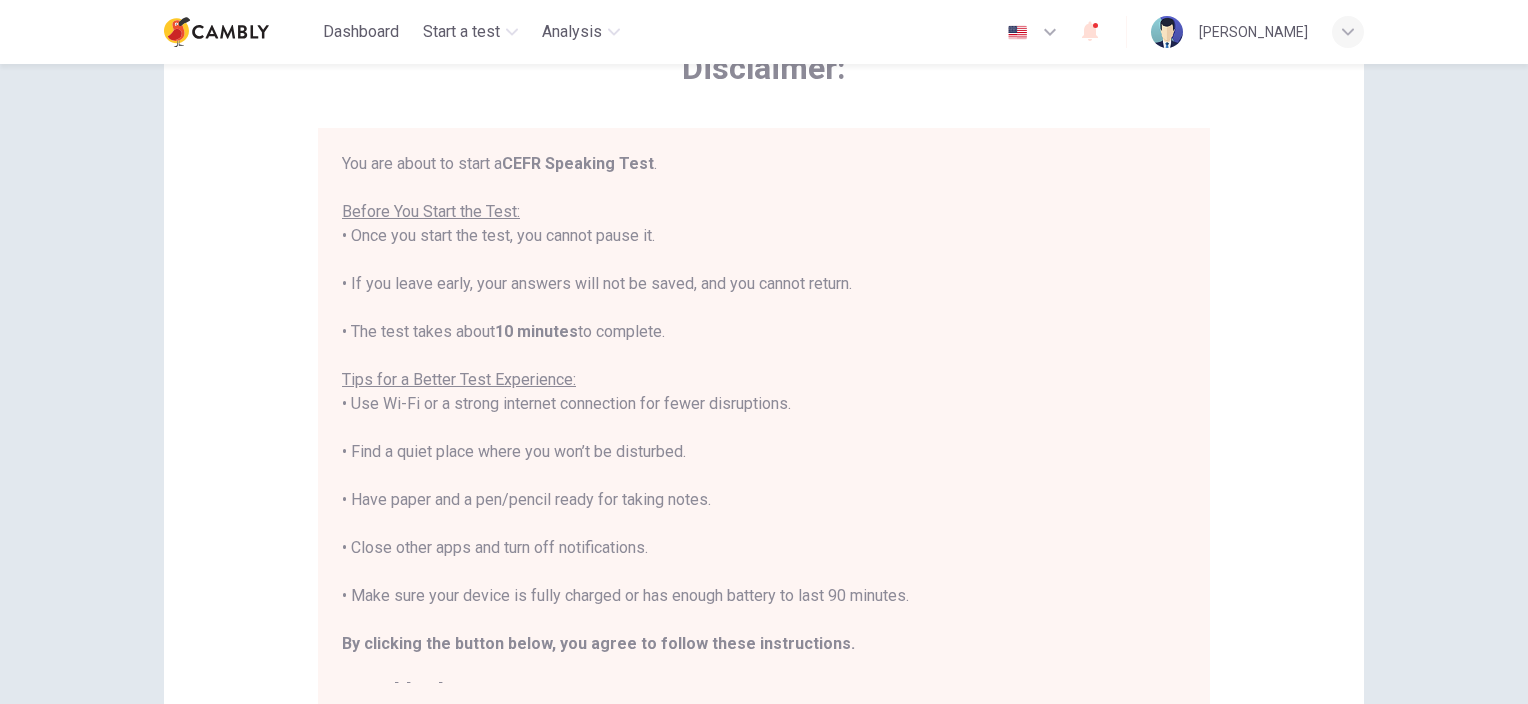 scroll, scrollTop: 23, scrollLeft: 0, axis: vertical 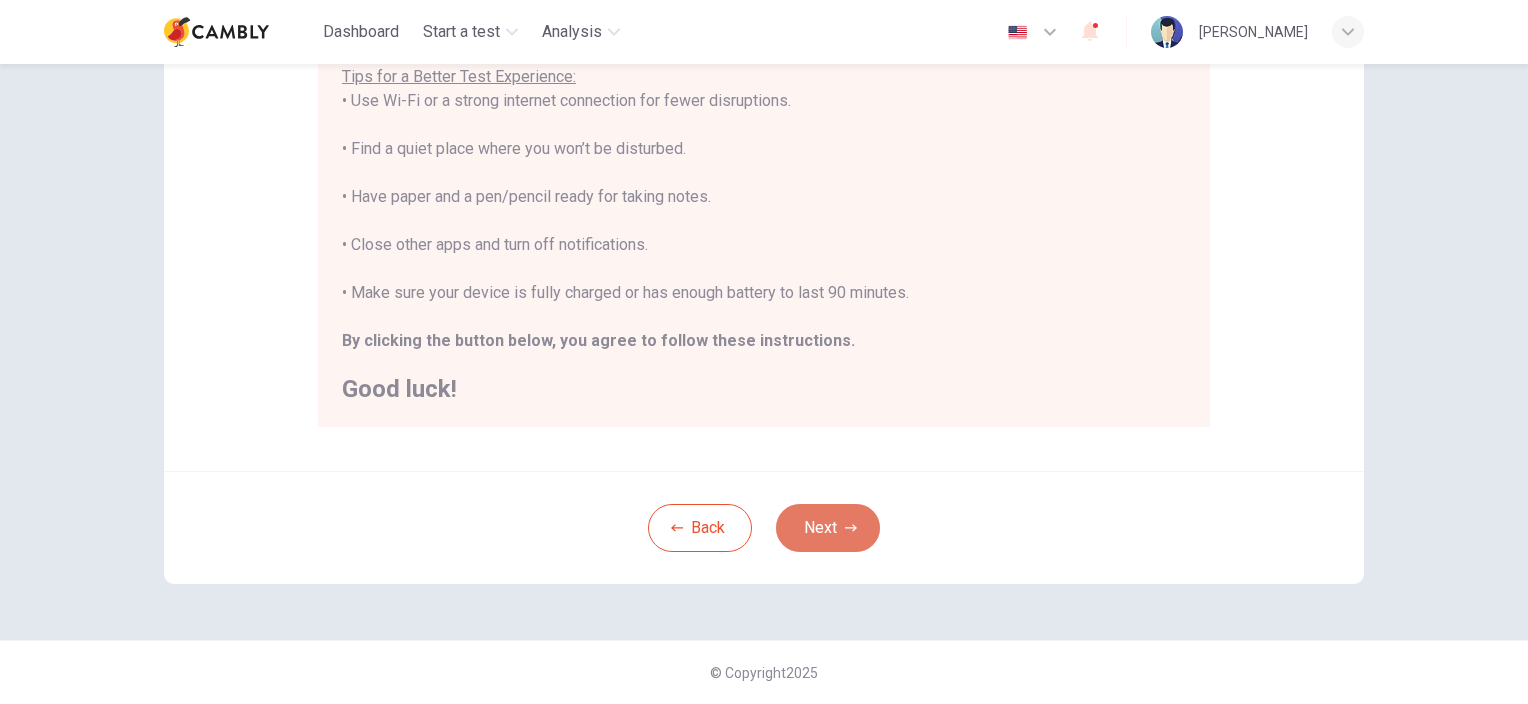 click on "Next" at bounding box center (828, 528) 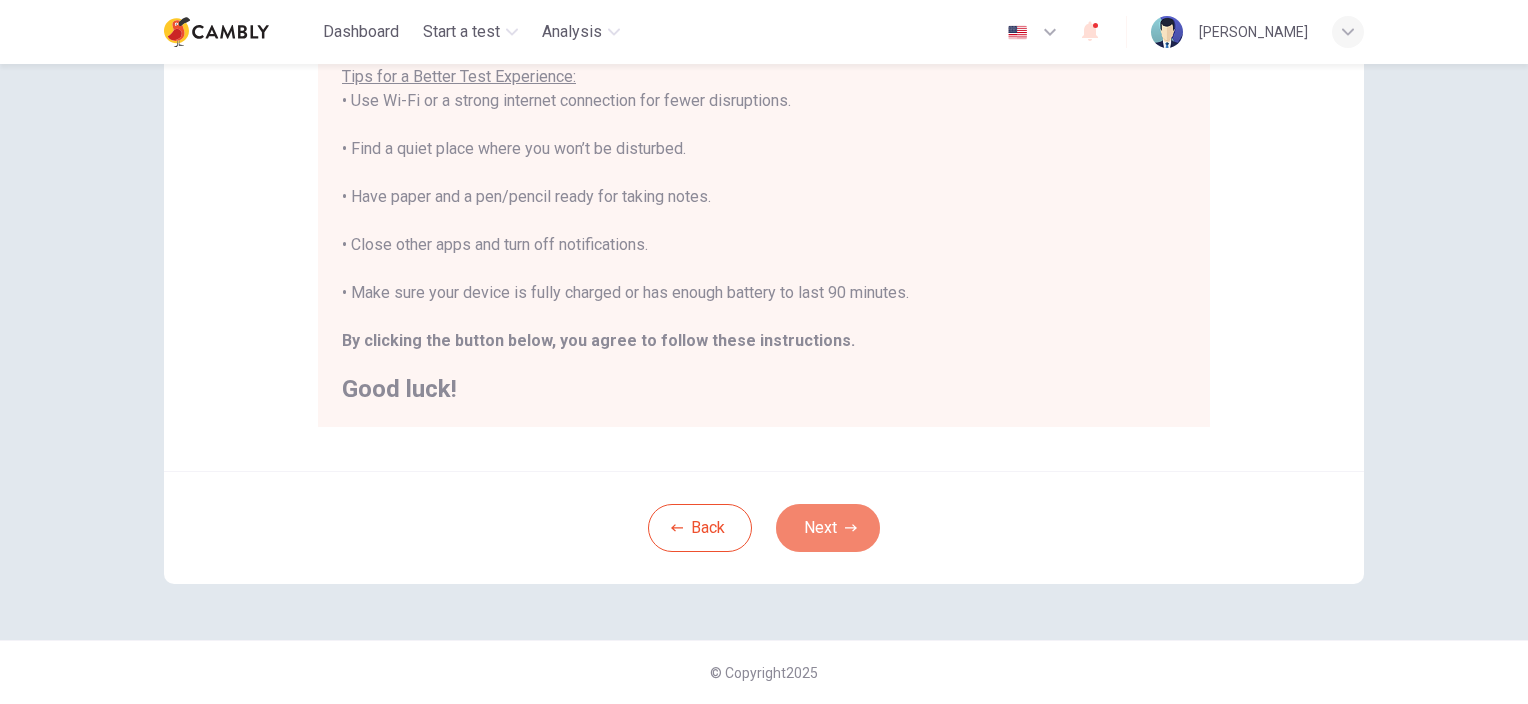 scroll, scrollTop: 128, scrollLeft: 0, axis: vertical 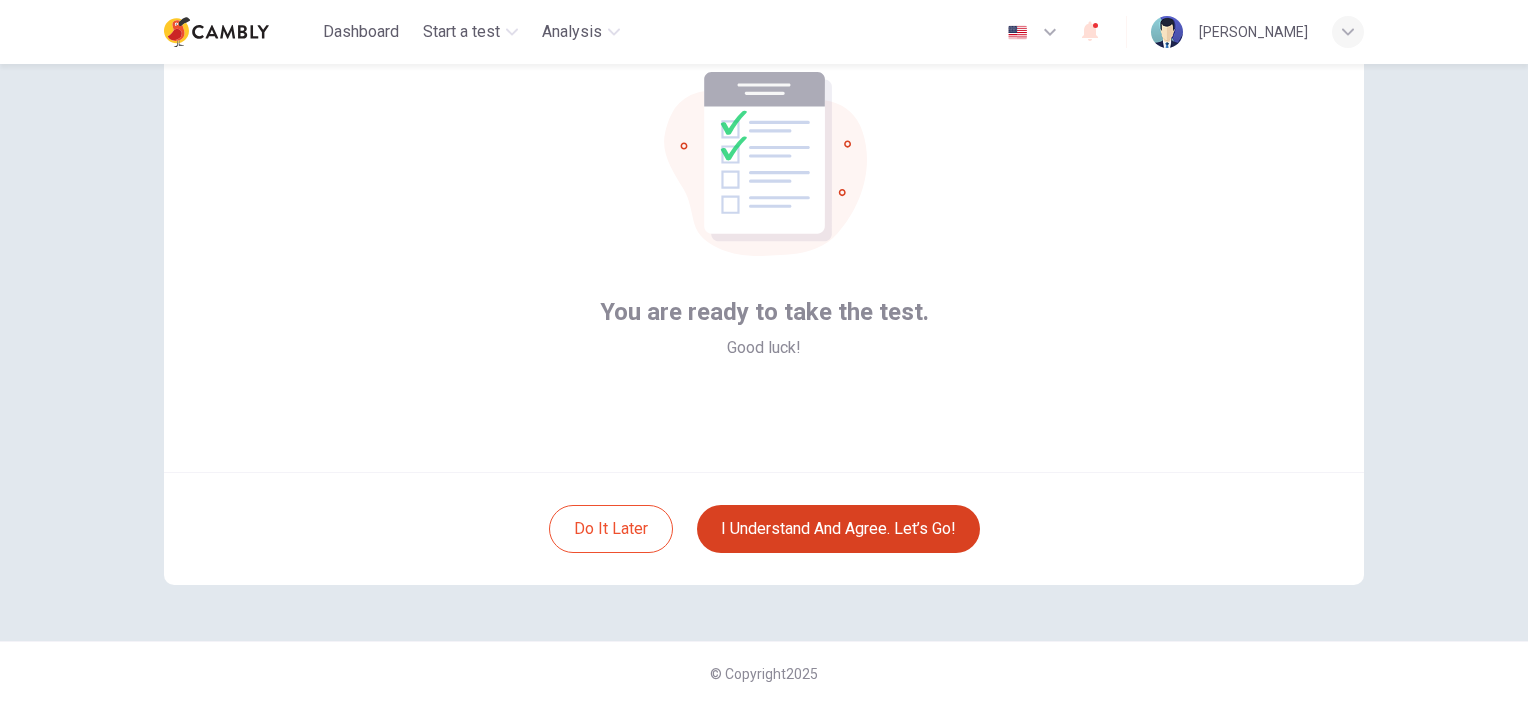 click on "I understand and agree. Let’s go!" at bounding box center [838, 529] 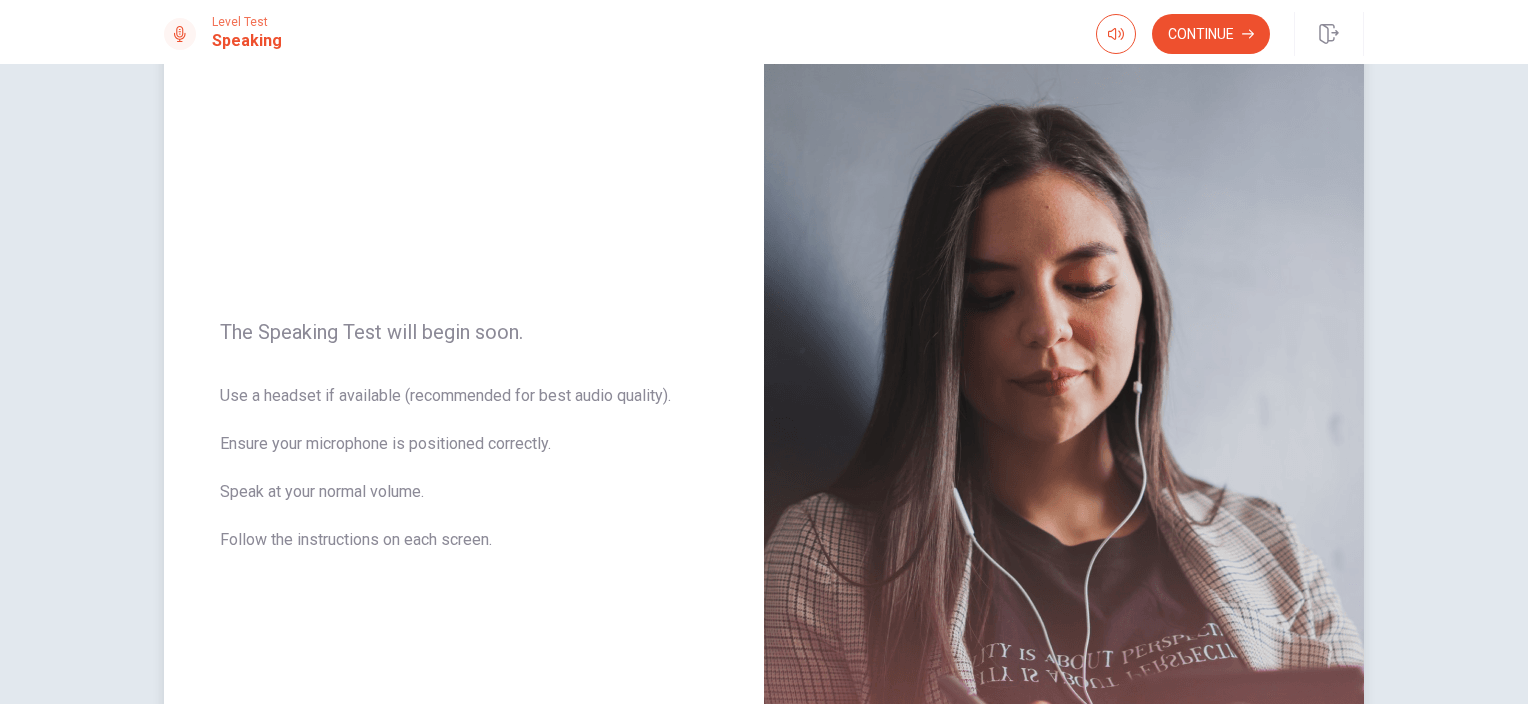 scroll, scrollTop: 0, scrollLeft: 0, axis: both 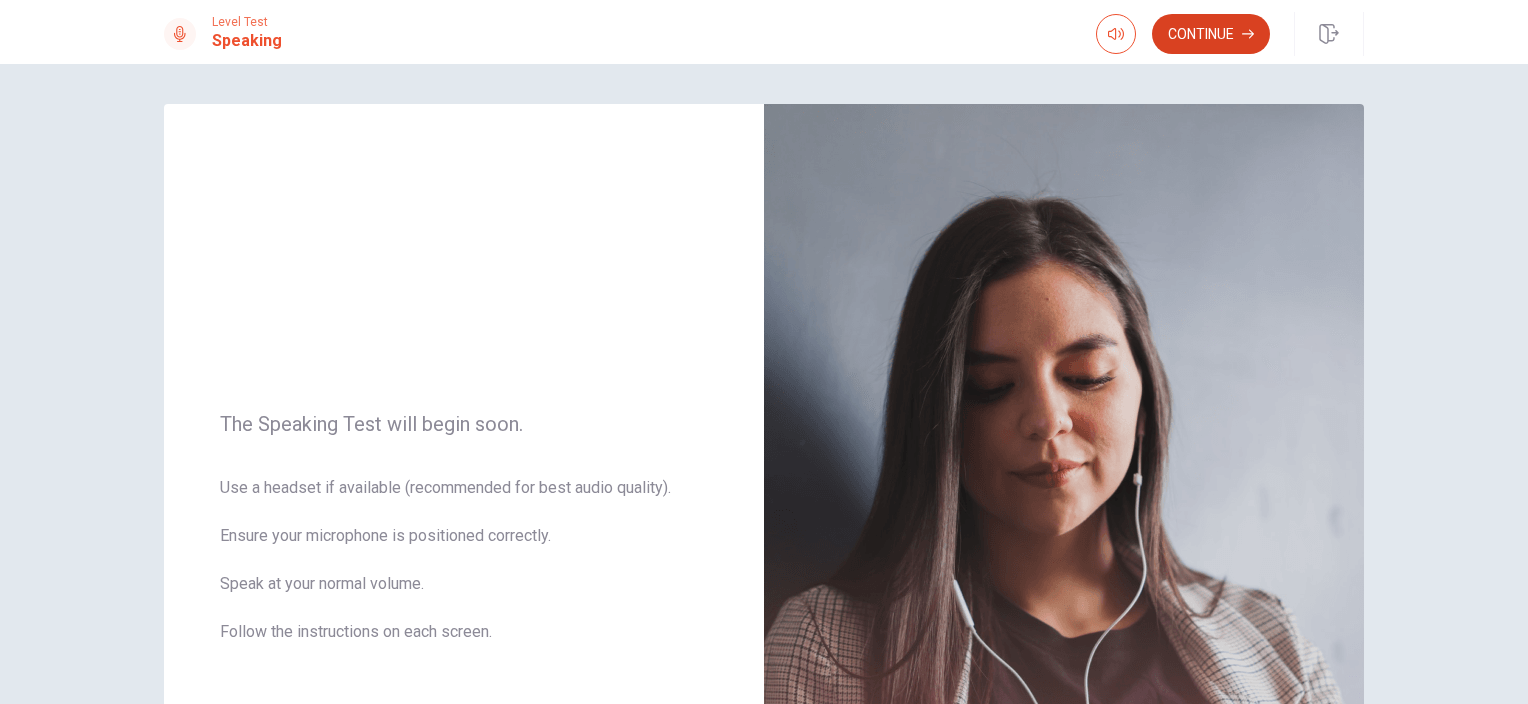 click on "Continue" at bounding box center [1211, 34] 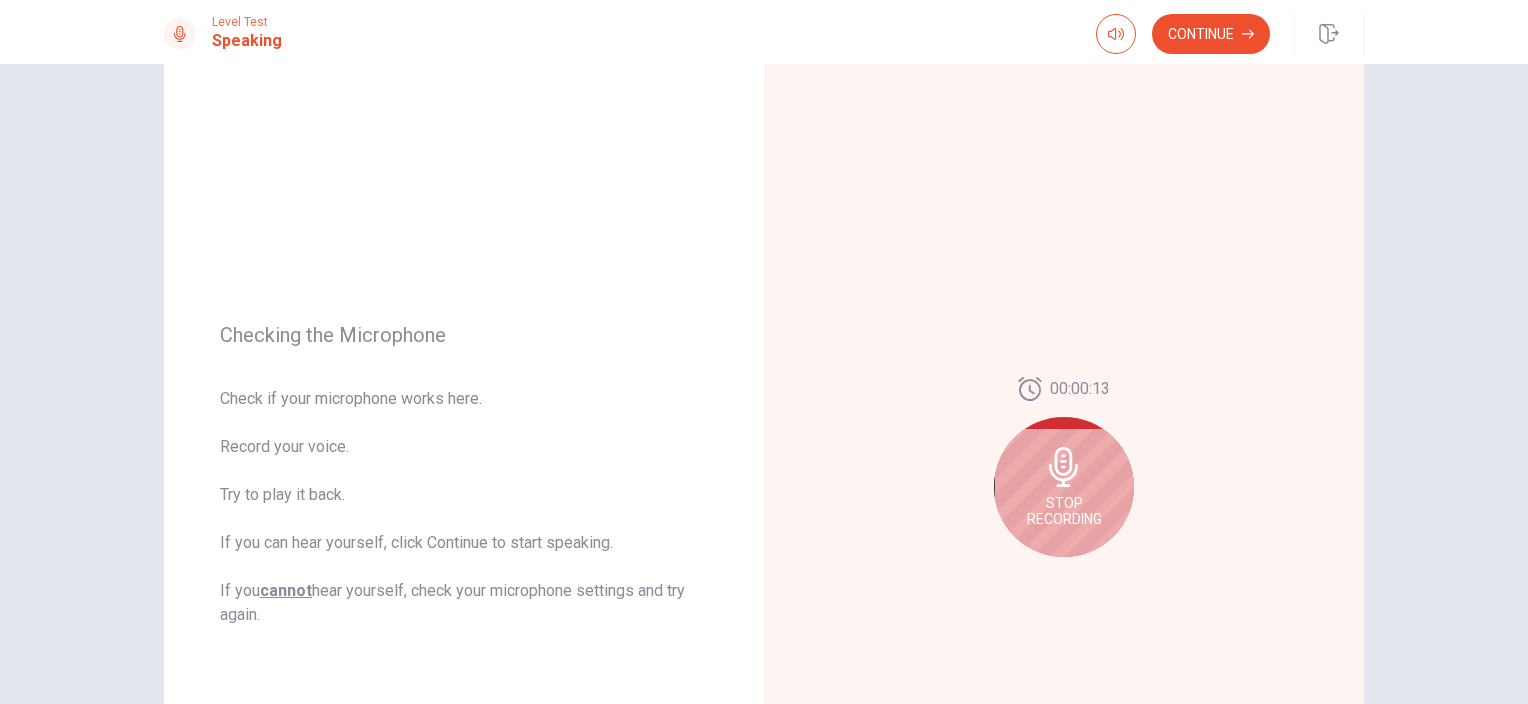 scroll, scrollTop: 100, scrollLeft: 0, axis: vertical 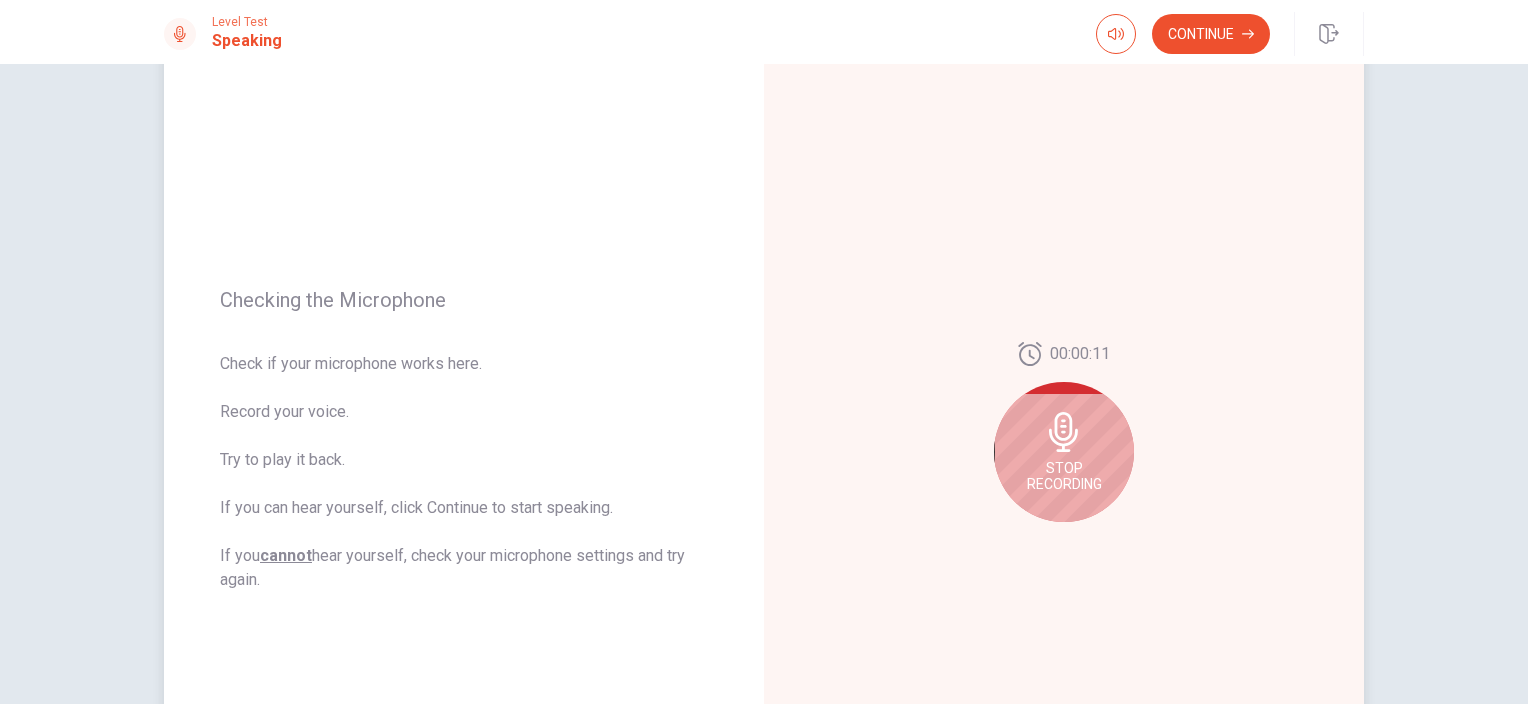 click on "Stop   Recording" at bounding box center (1064, 452) 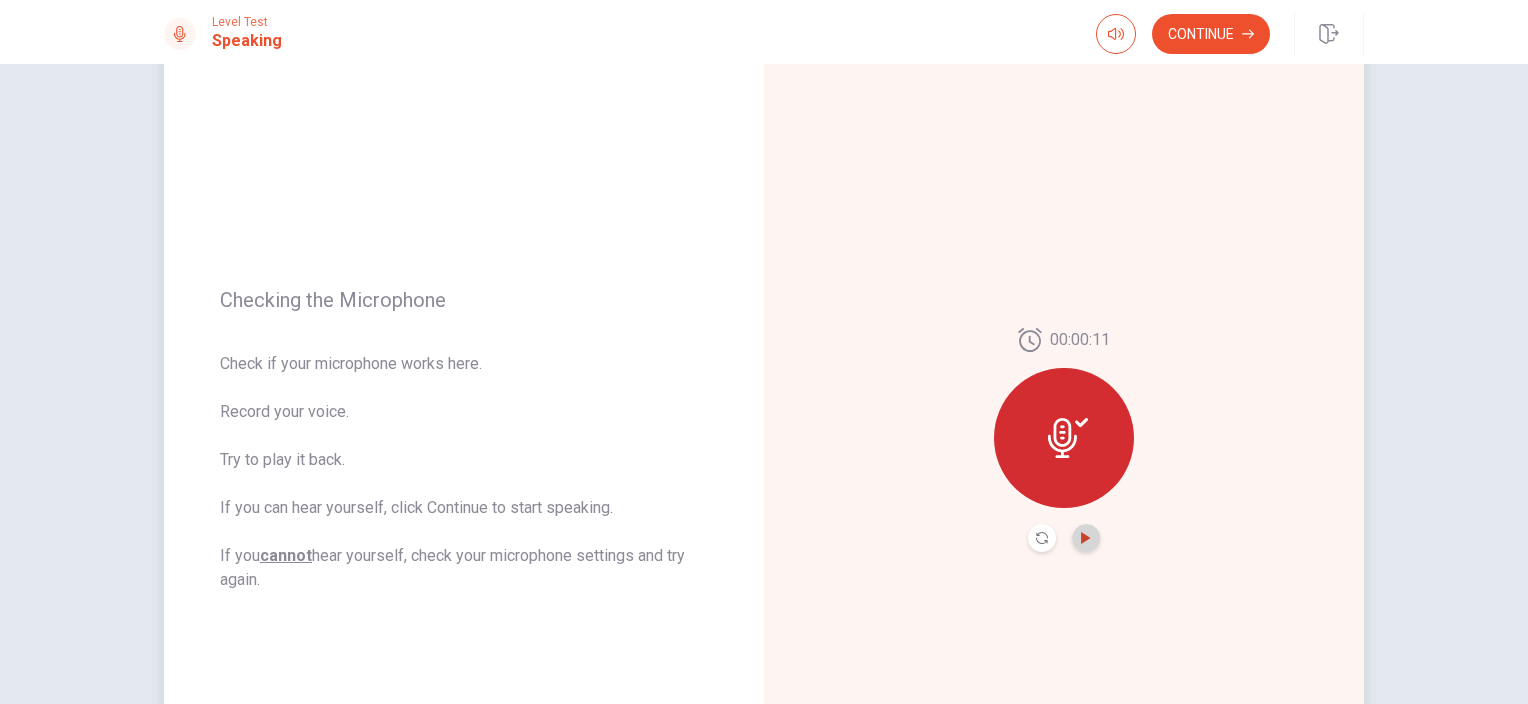 click 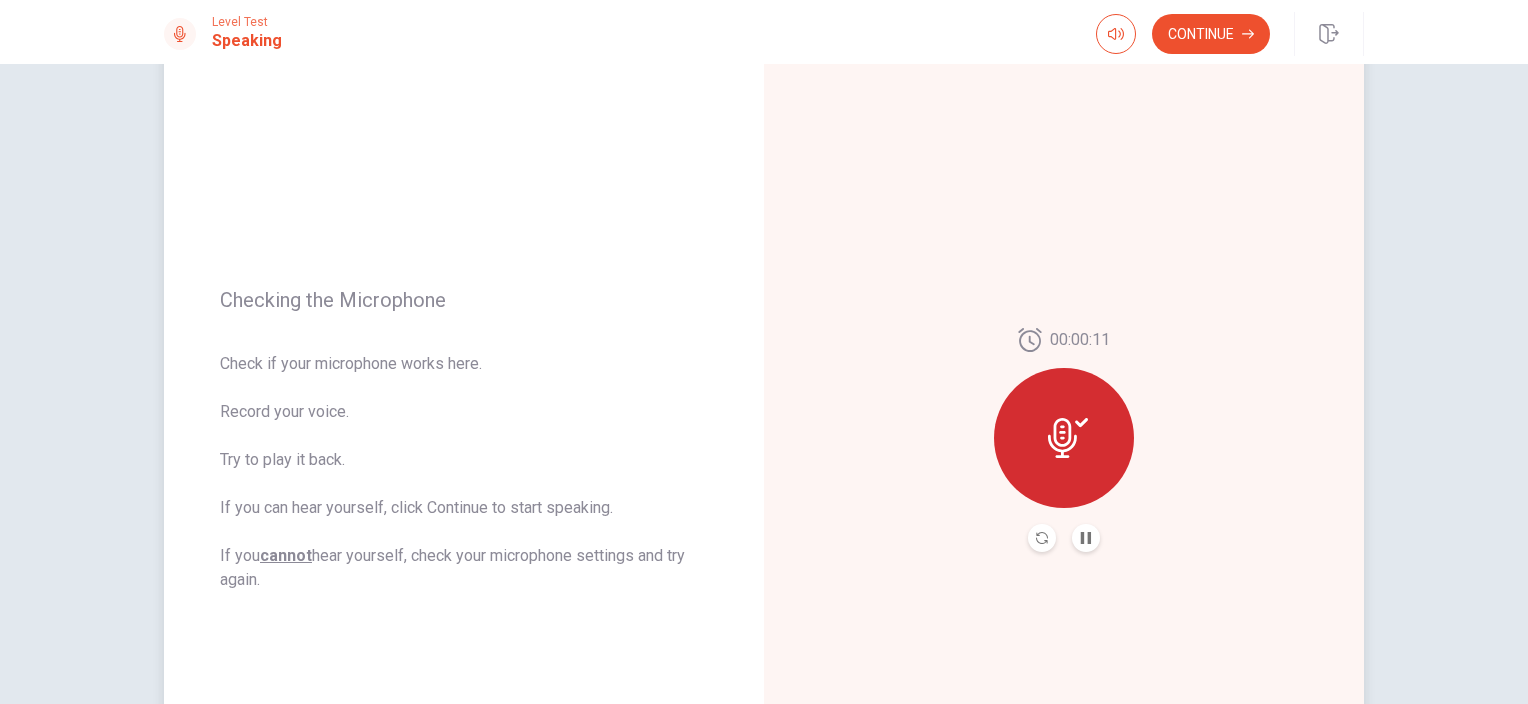 scroll, scrollTop: 200, scrollLeft: 0, axis: vertical 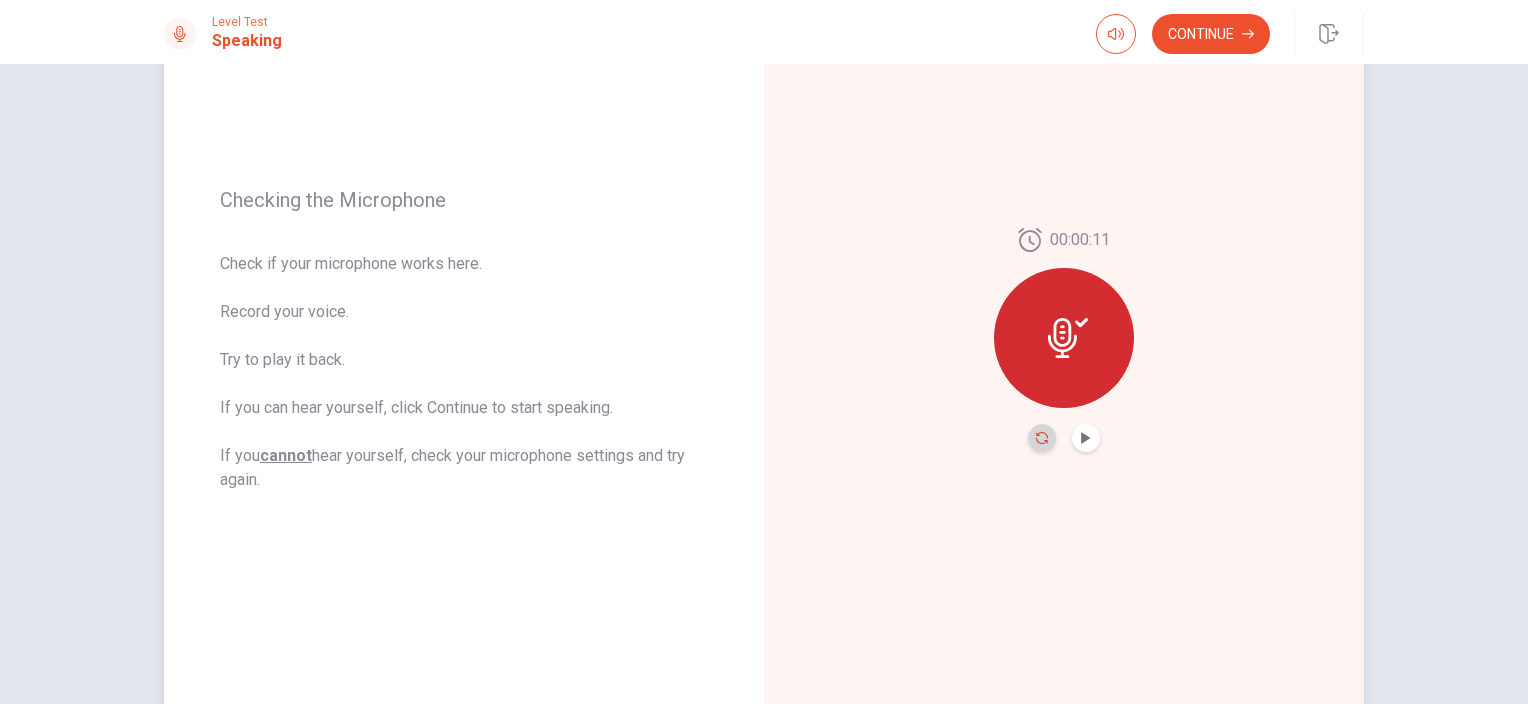 click 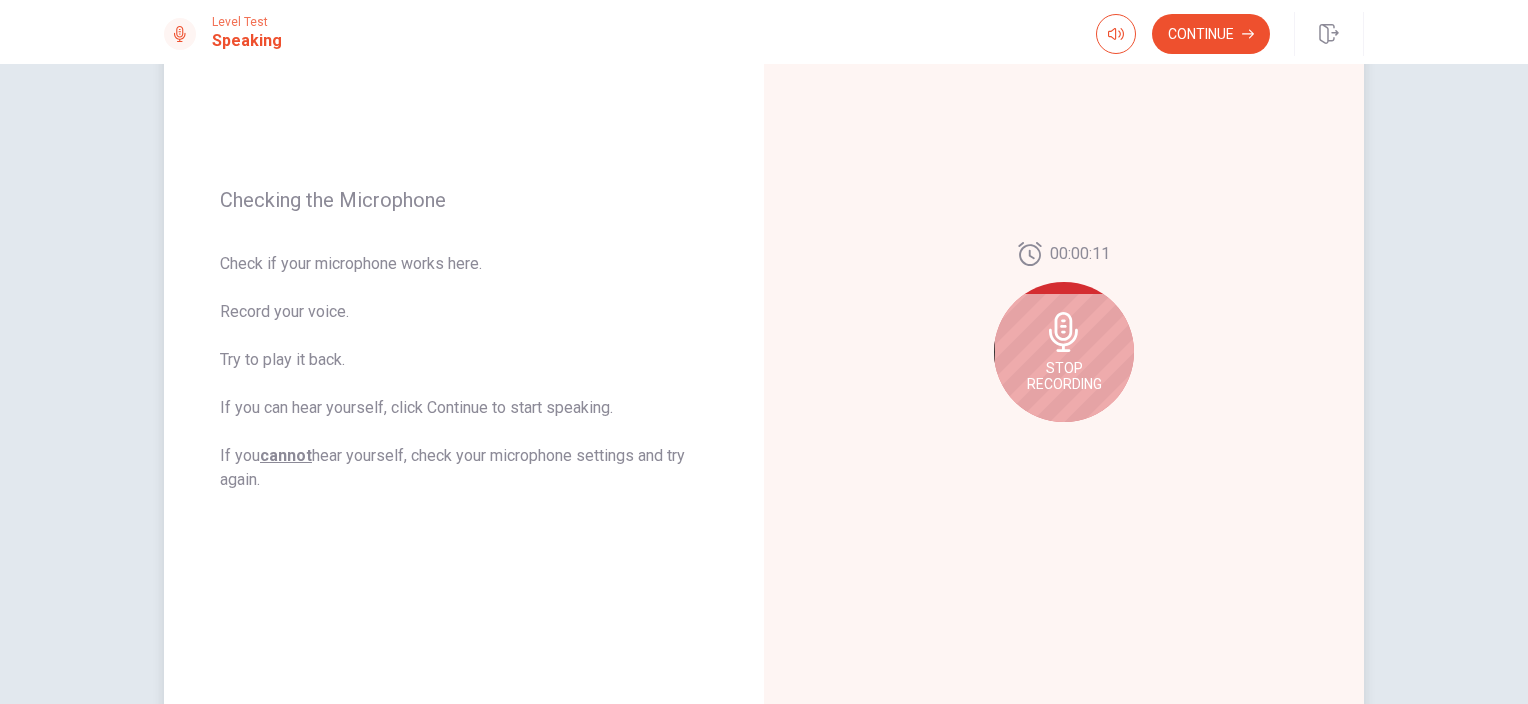 click on "Stop   Recording" at bounding box center (1064, 376) 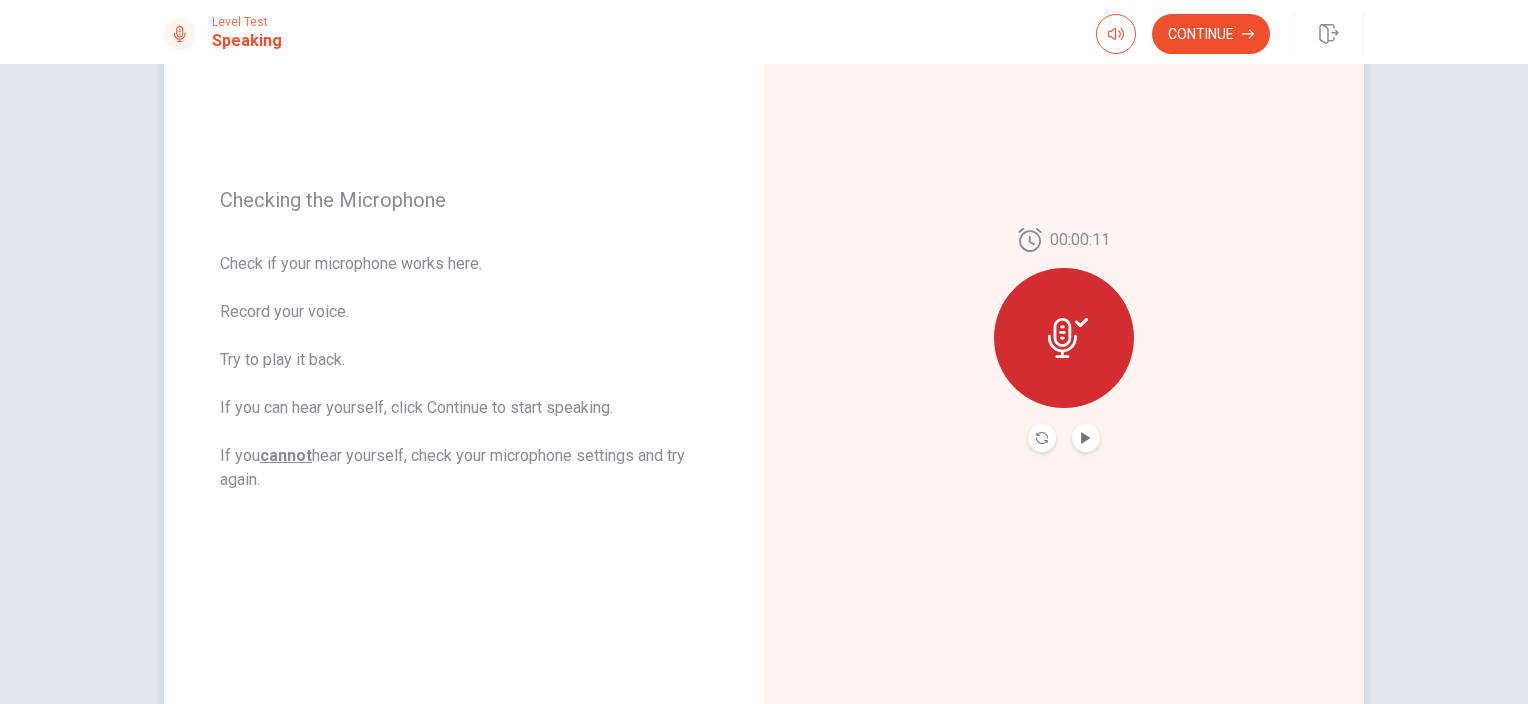 click at bounding box center (1086, 438) 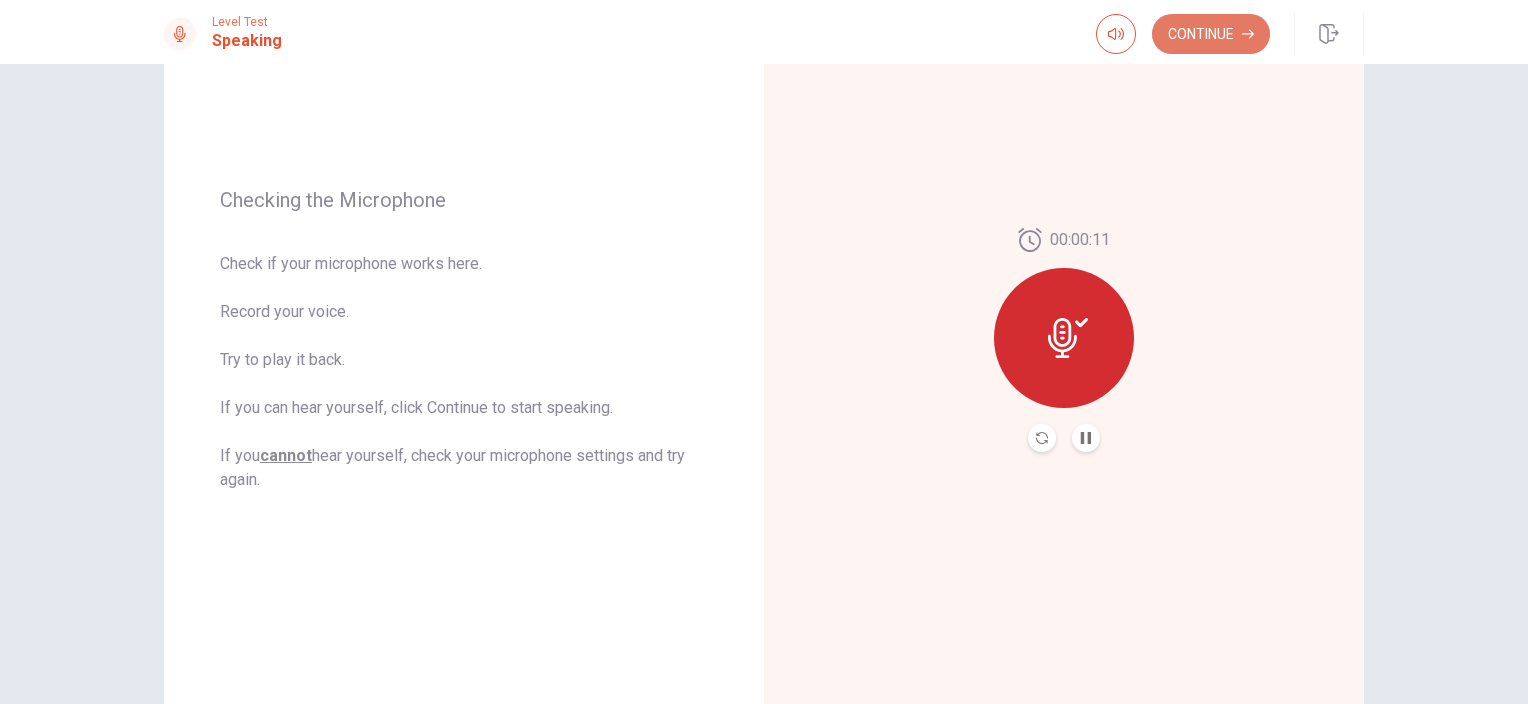 click on "Continue" at bounding box center (1211, 34) 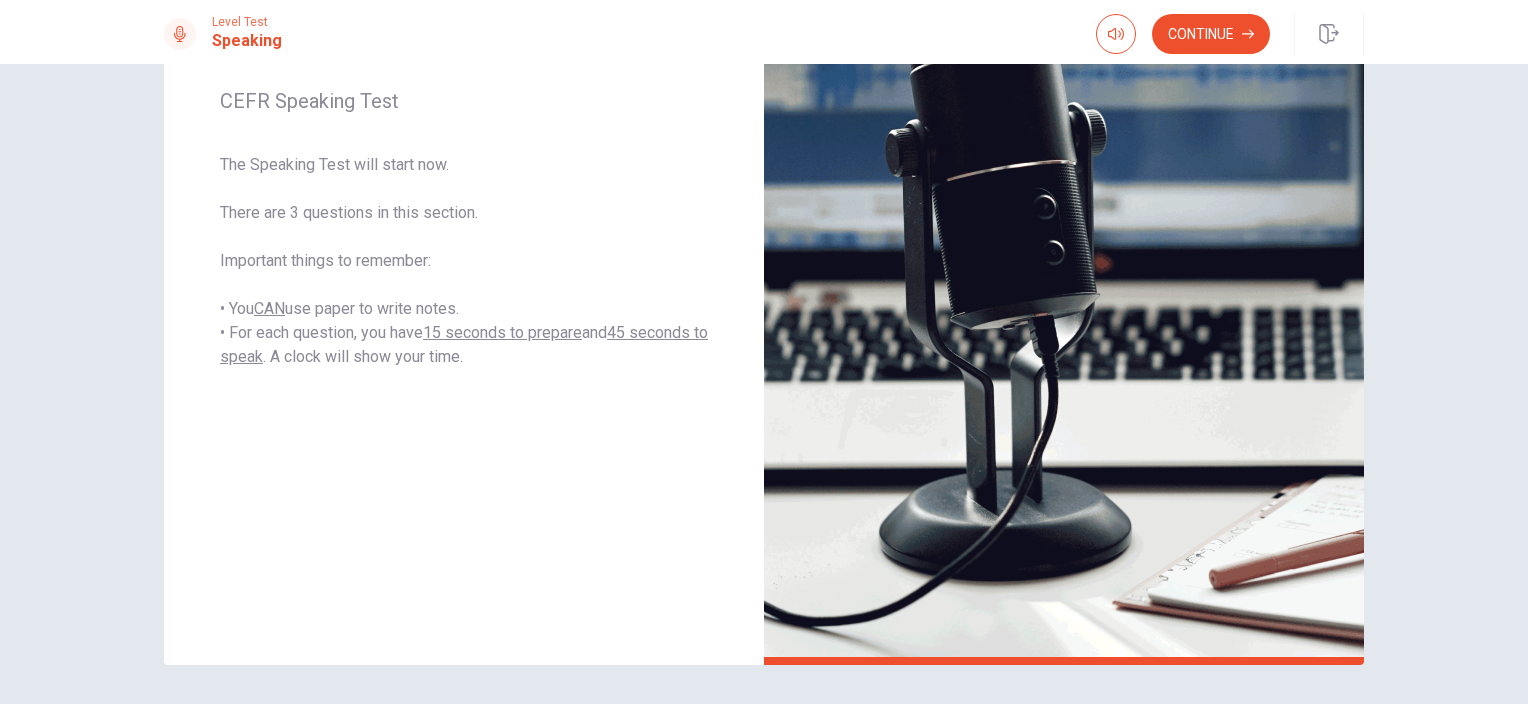 scroll, scrollTop: 276, scrollLeft: 0, axis: vertical 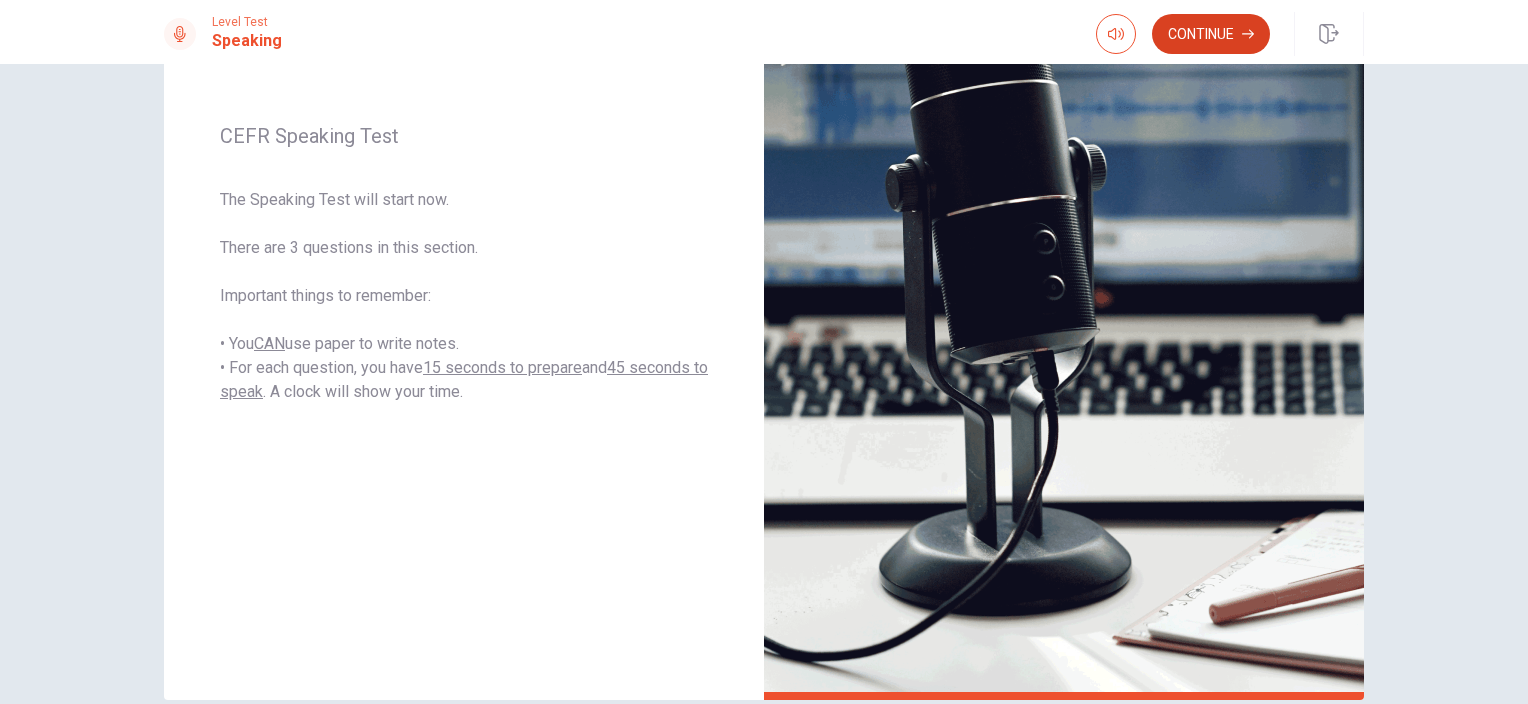 click on "Continue" at bounding box center [1211, 34] 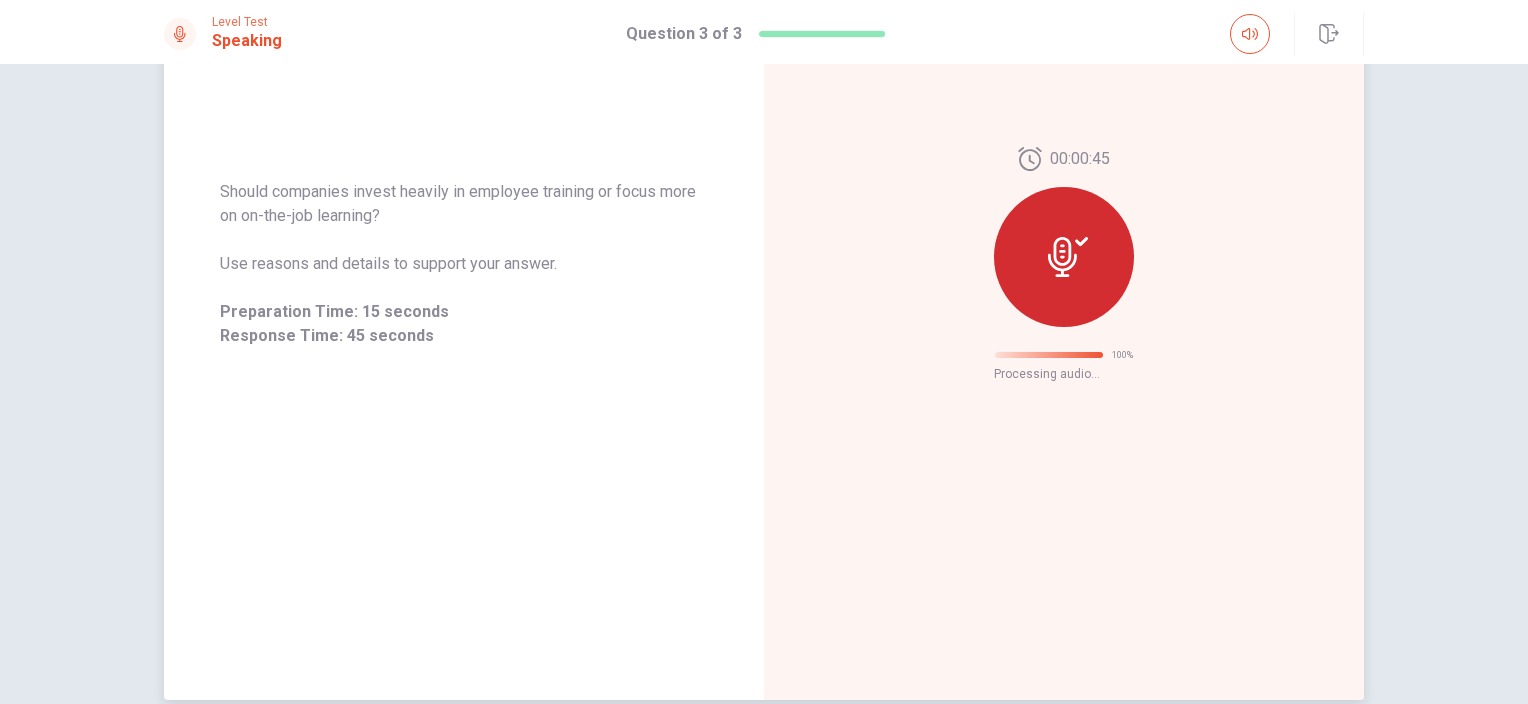 scroll, scrollTop: 24, scrollLeft: 0, axis: vertical 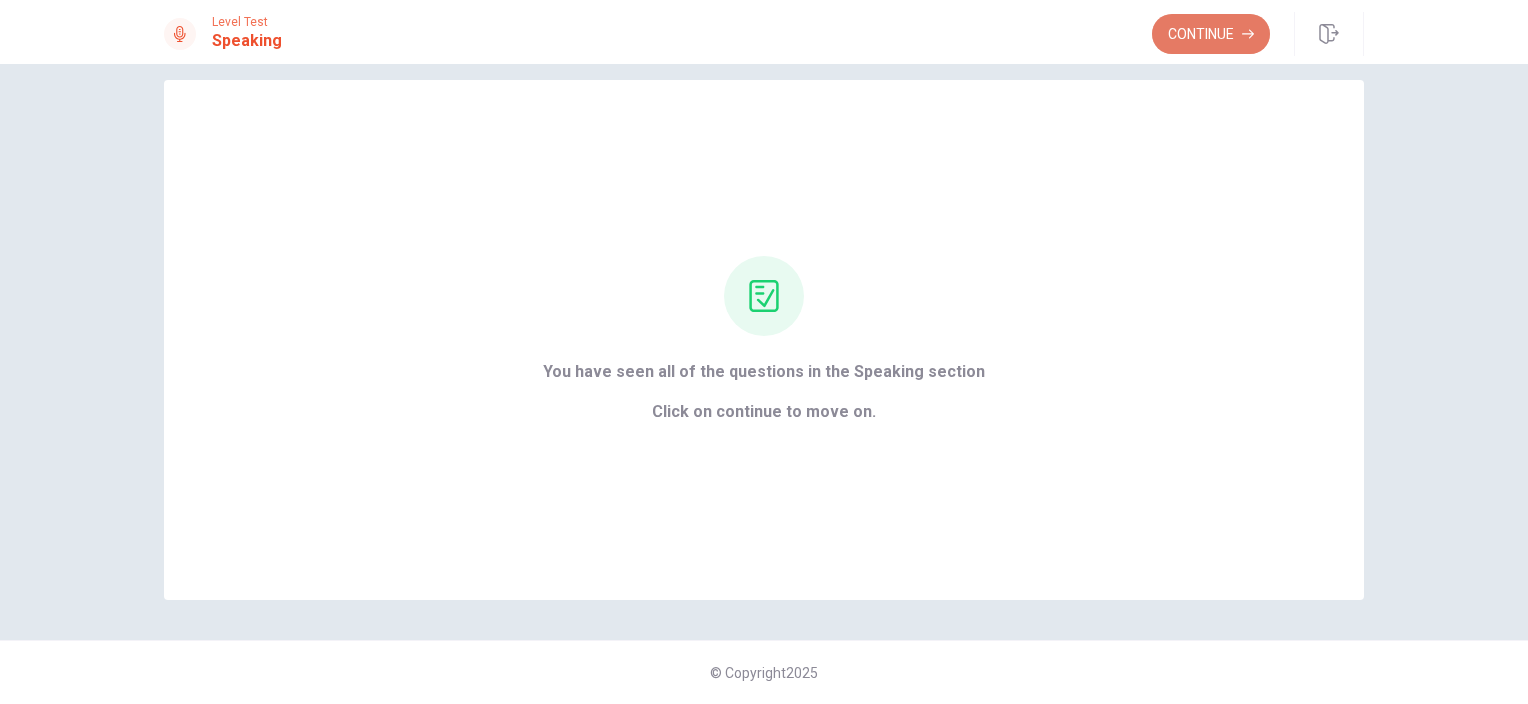 click on "Continue" at bounding box center [1211, 34] 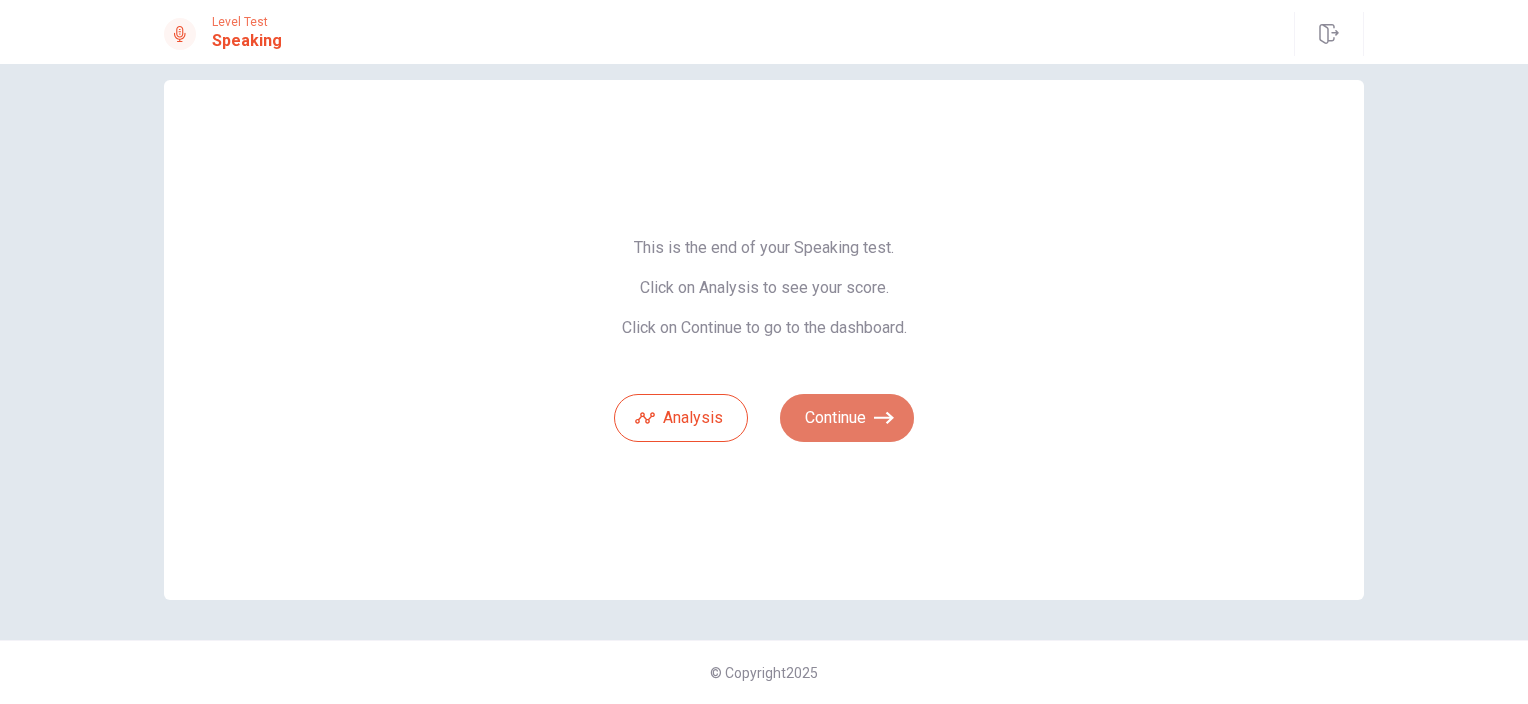 click on "Continue" at bounding box center [847, 418] 